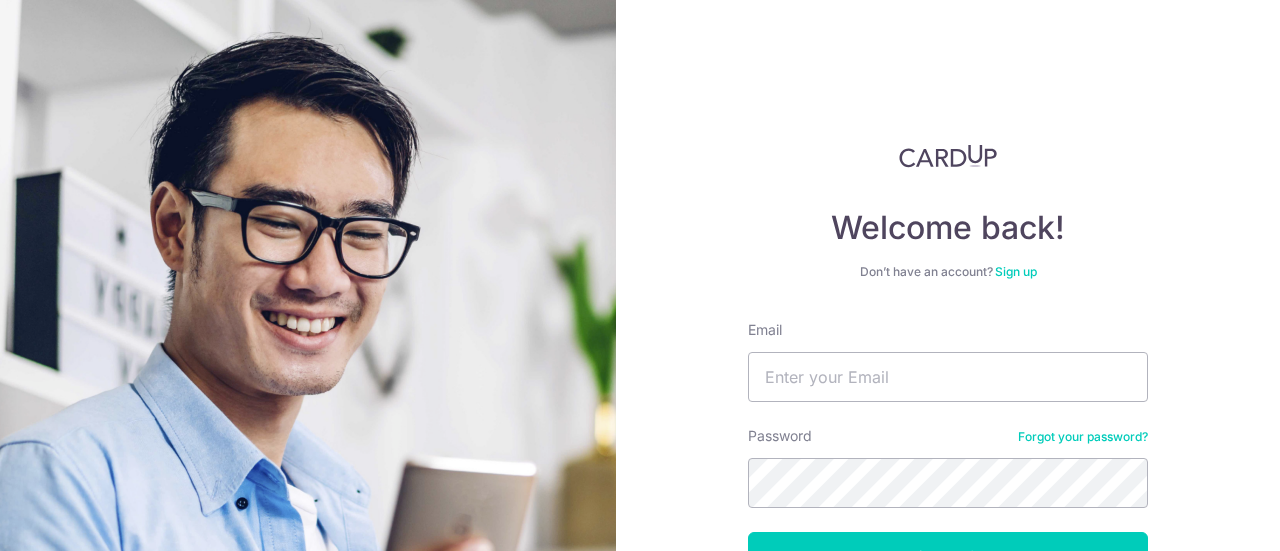 scroll, scrollTop: 0, scrollLeft: 0, axis: both 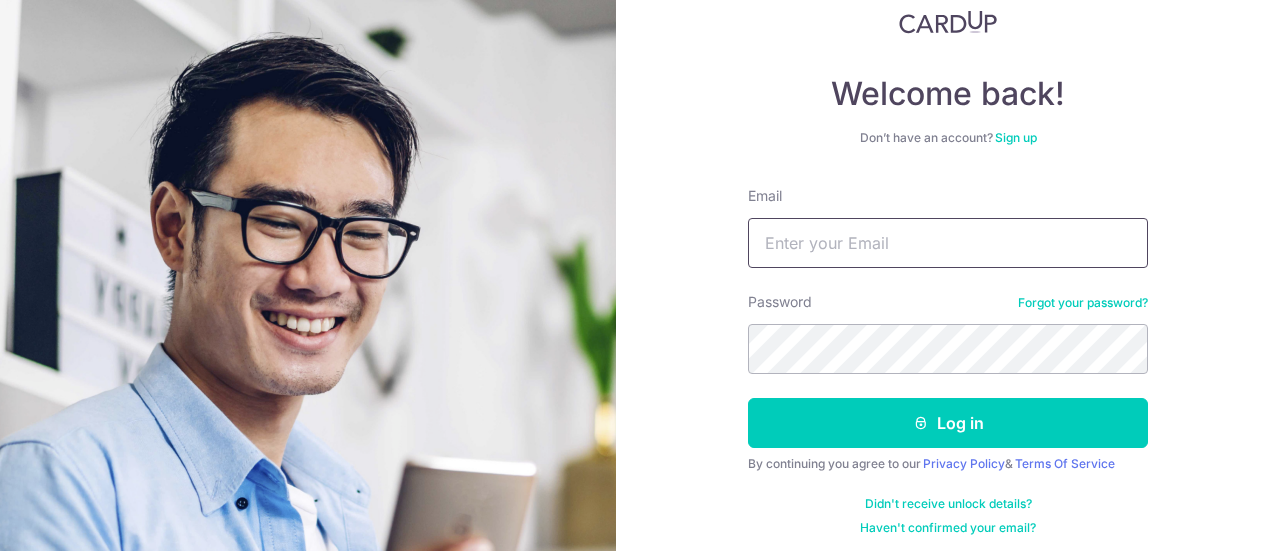 click on "Email" at bounding box center [948, 243] 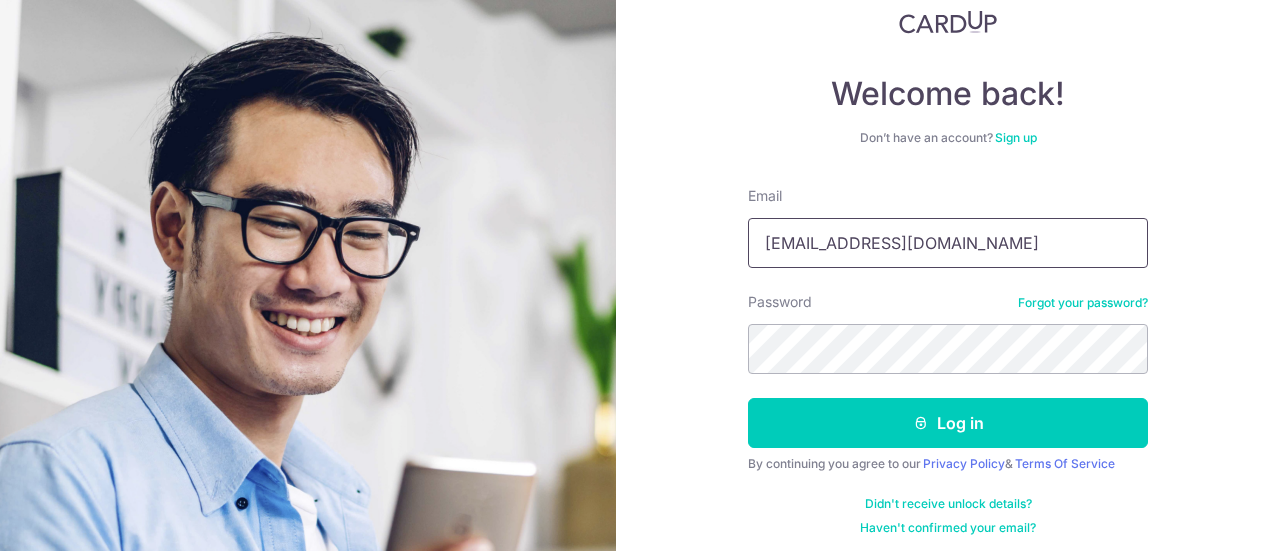 type on "ysz_1993@hotmail.com" 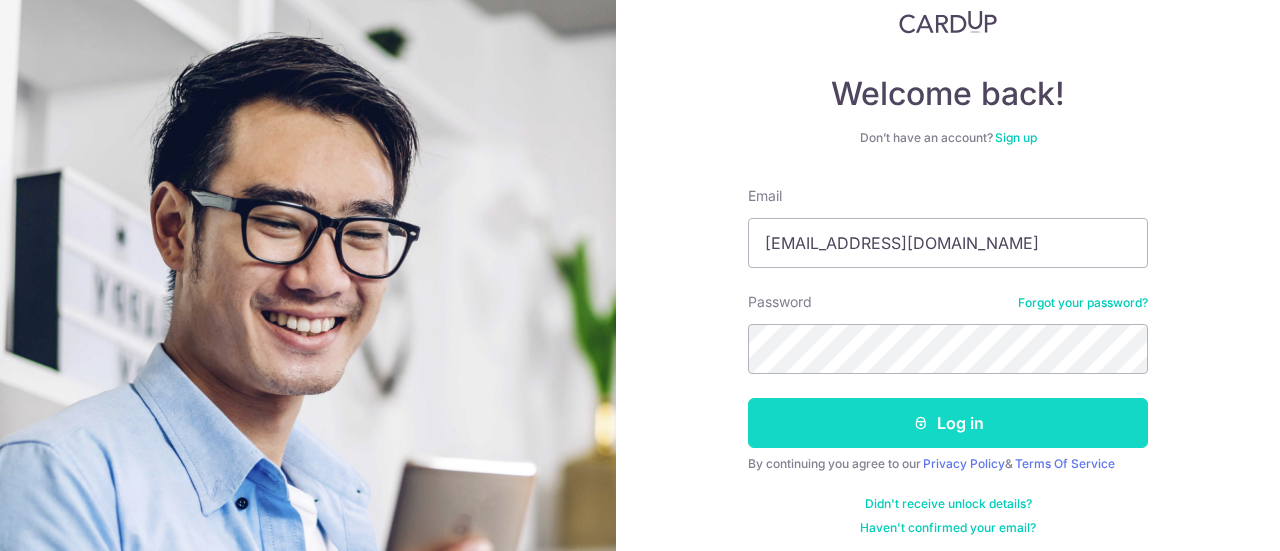 click on "Log in" at bounding box center (948, 423) 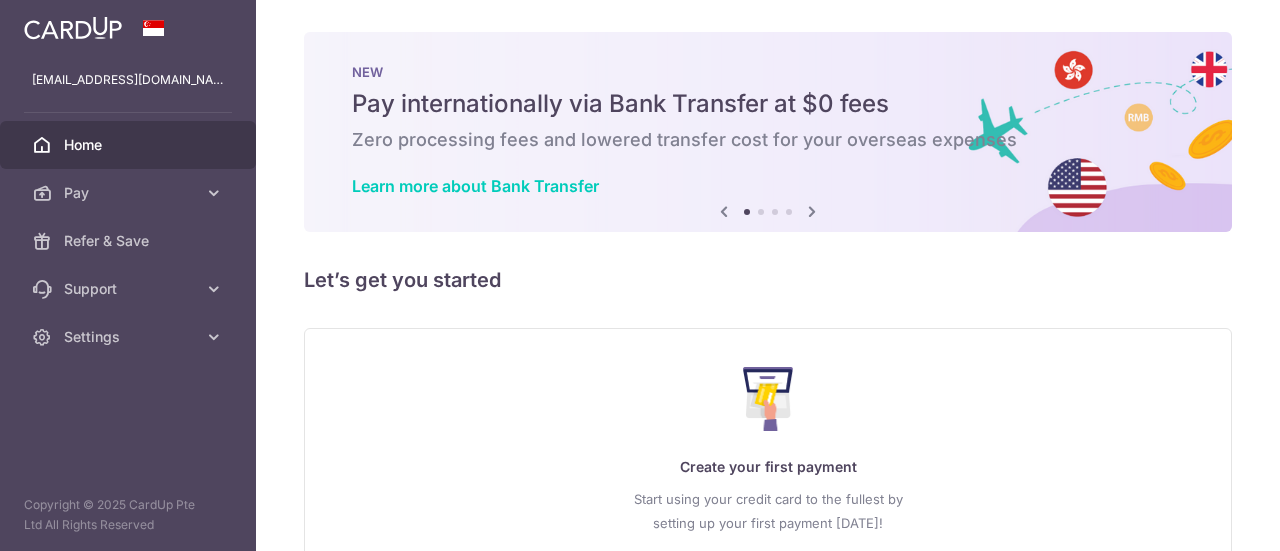 scroll, scrollTop: 0, scrollLeft: 0, axis: both 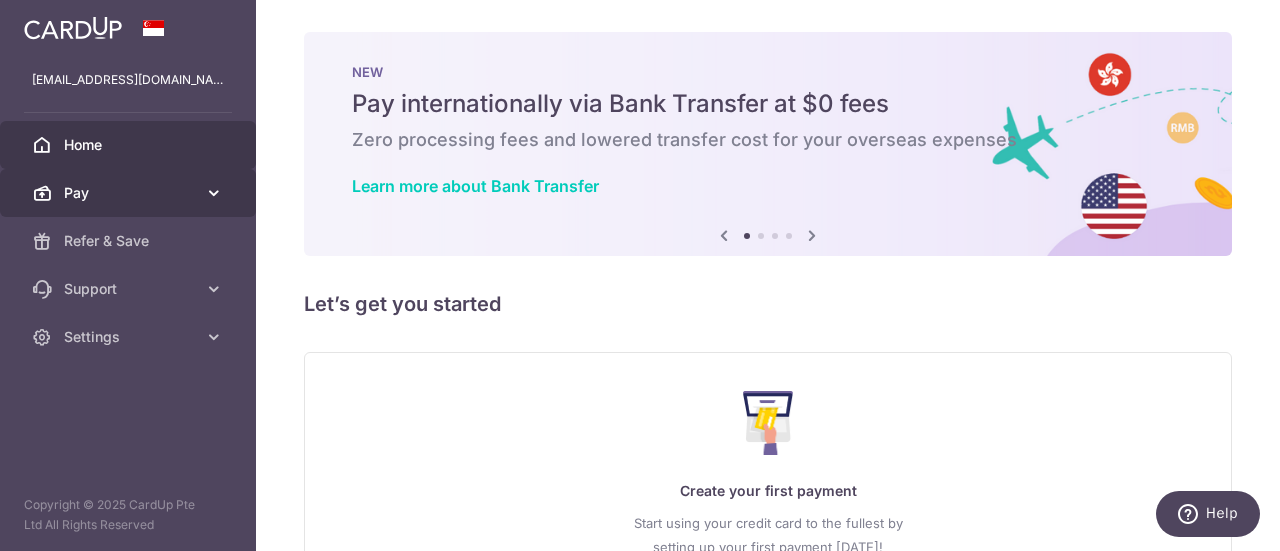 click on "Pay" at bounding box center (128, 193) 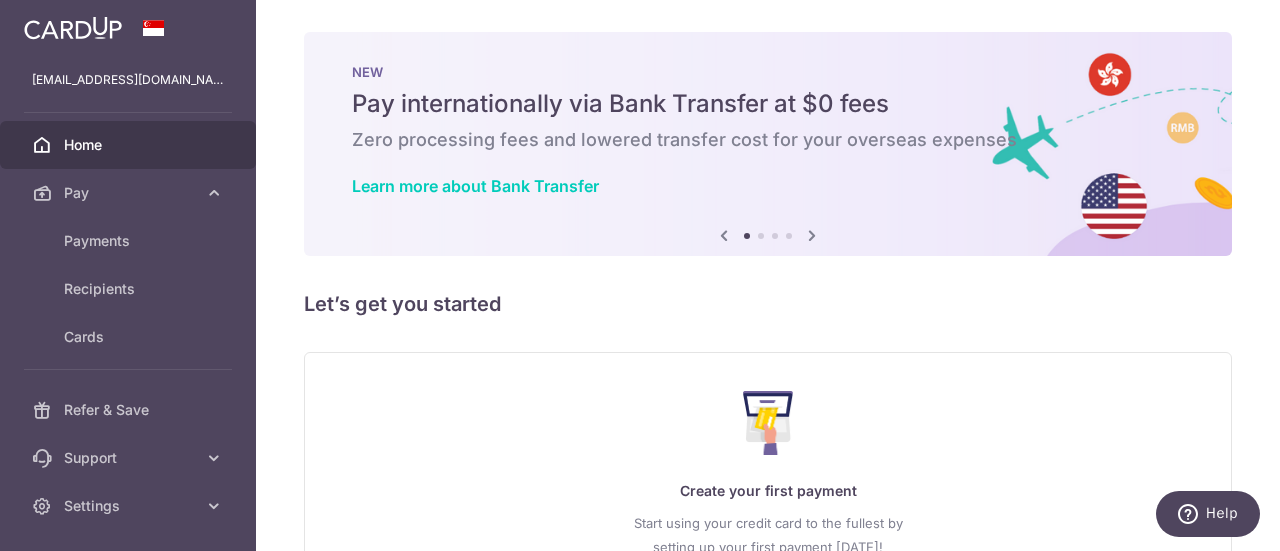 scroll, scrollTop: 178, scrollLeft: 0, axis: vertical 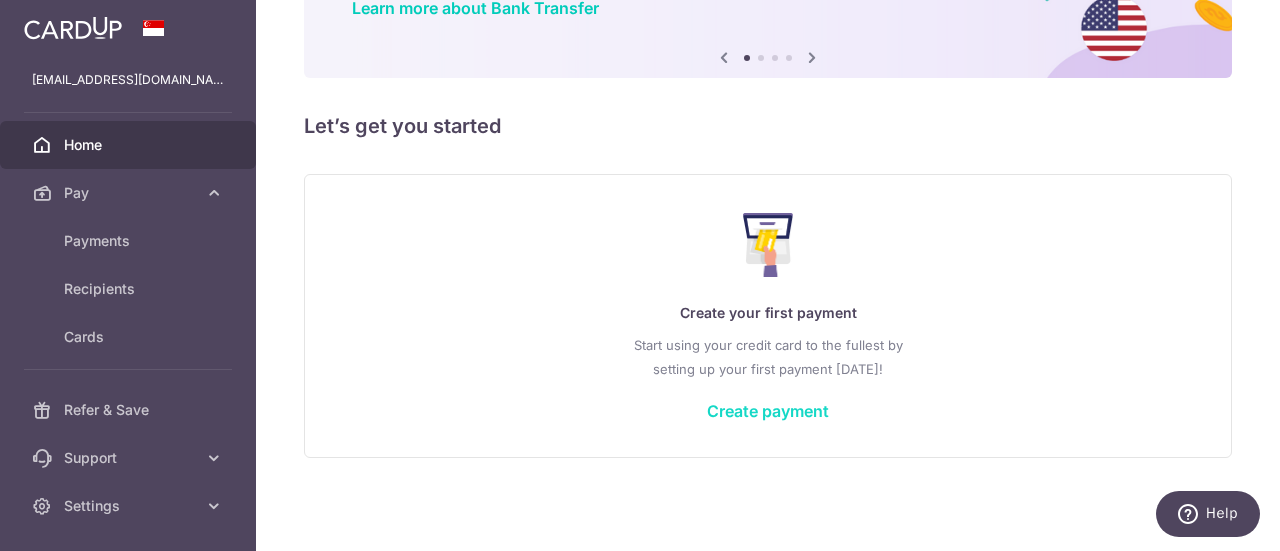 click on "Create payment" at bounding box center [768, 411] 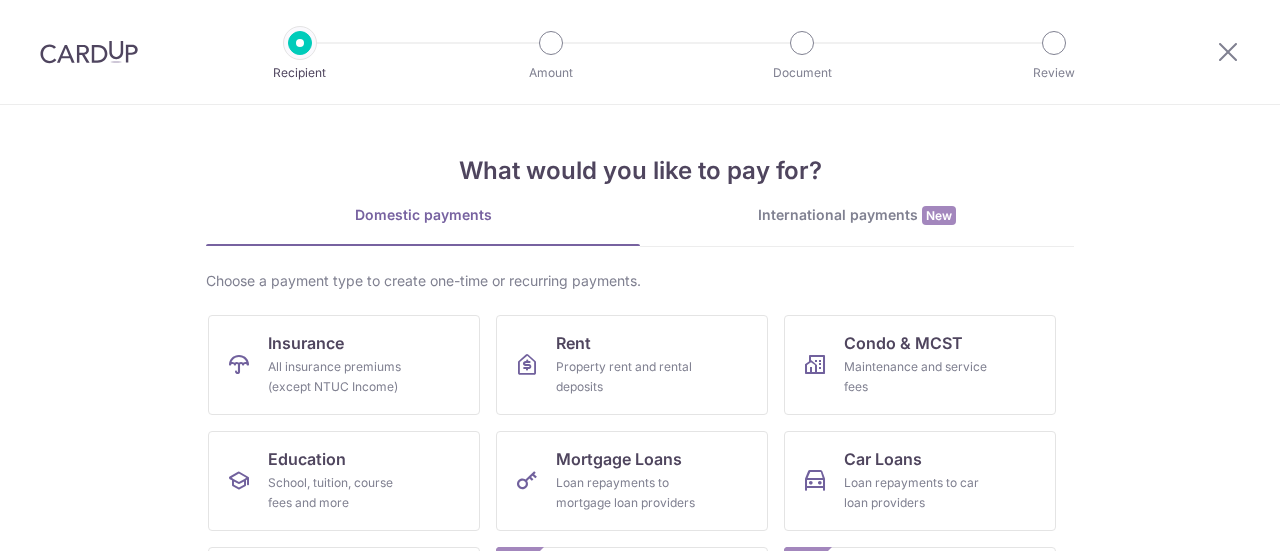 scroll, scrollTop: 0, scrollLeft: 0, axis: both 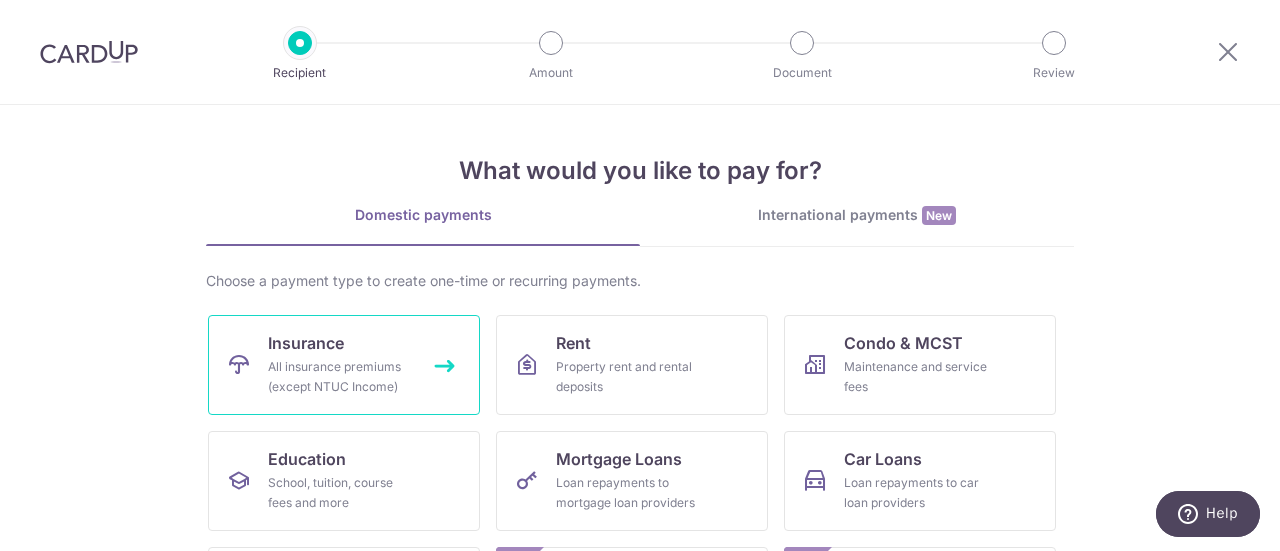 click on "All insurance premiums (except NTUC Income)" at bounding box center (340, 377) 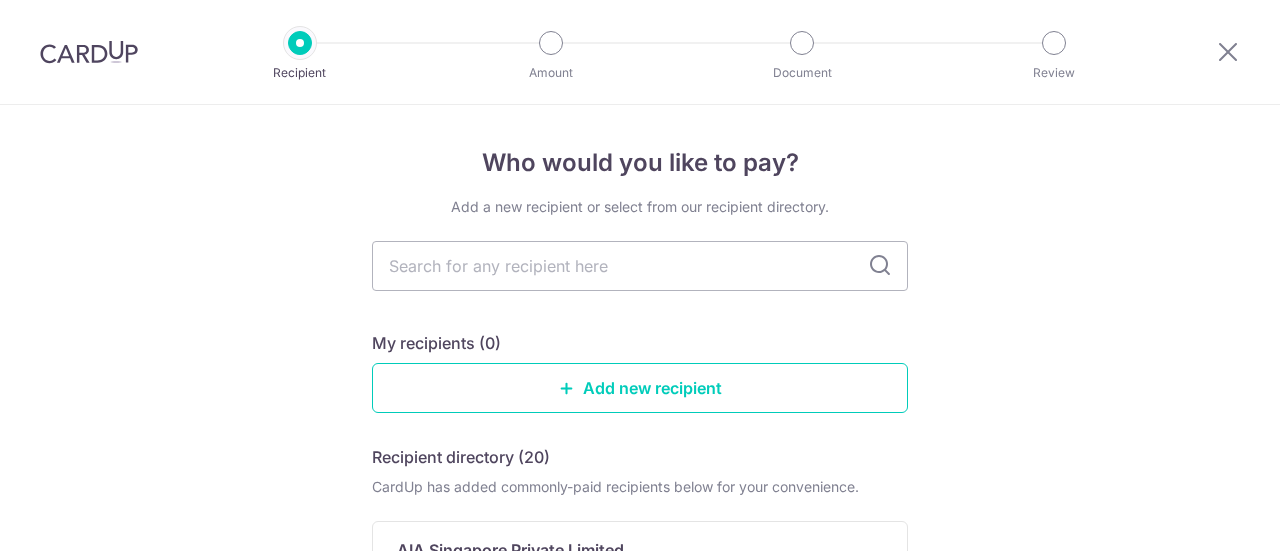 scroll, scrollTop: 0, scrollLeft: 0, axis: both 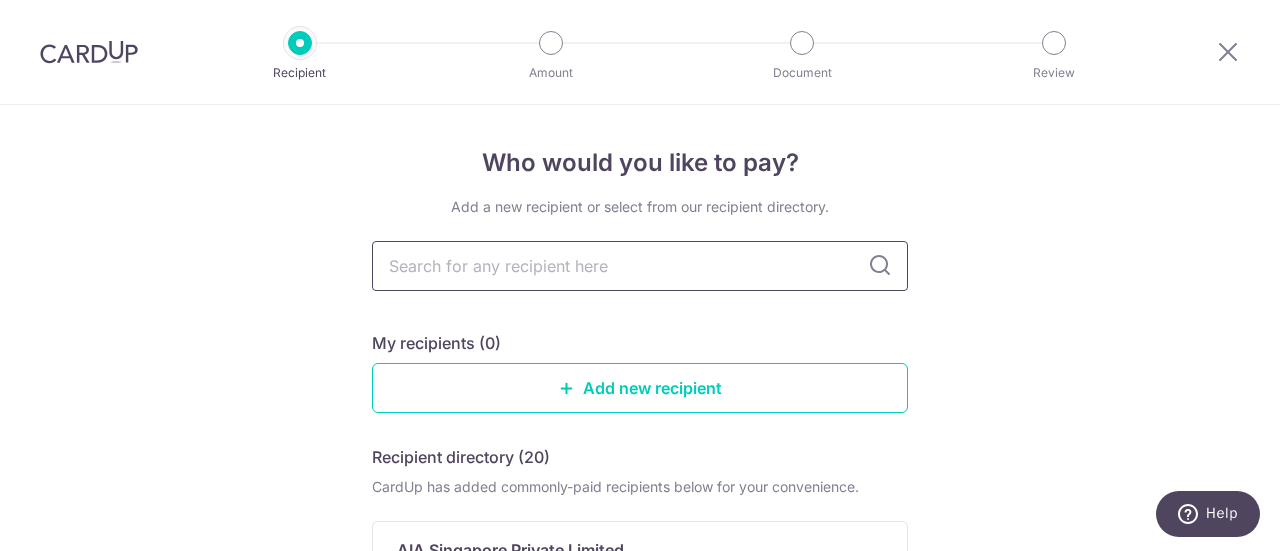 click at bounding box center (640, 266) 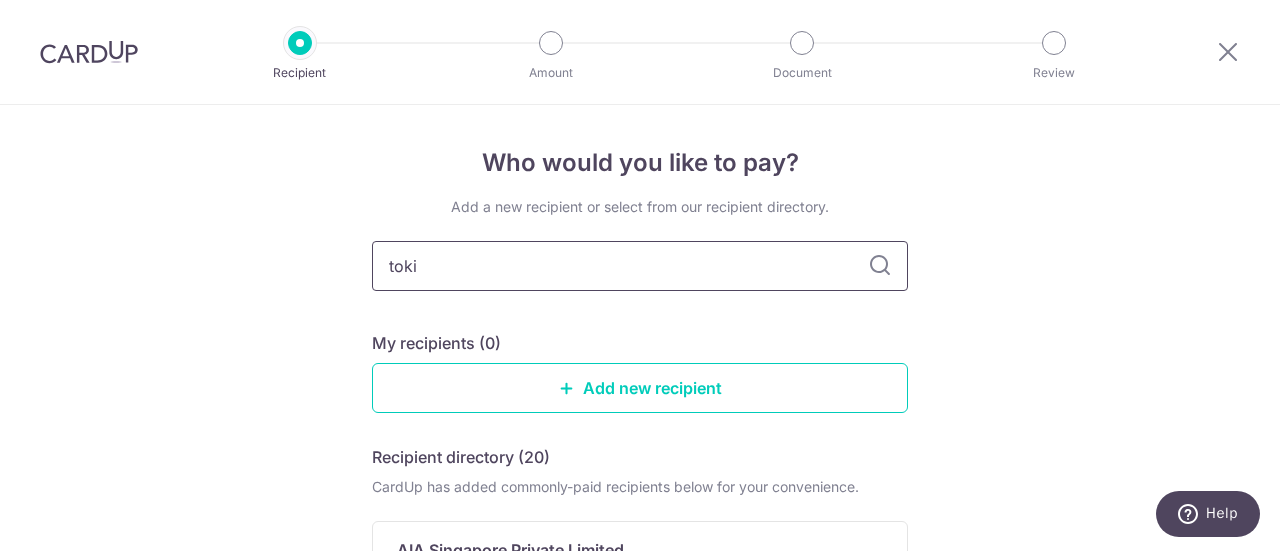type on "tokio" 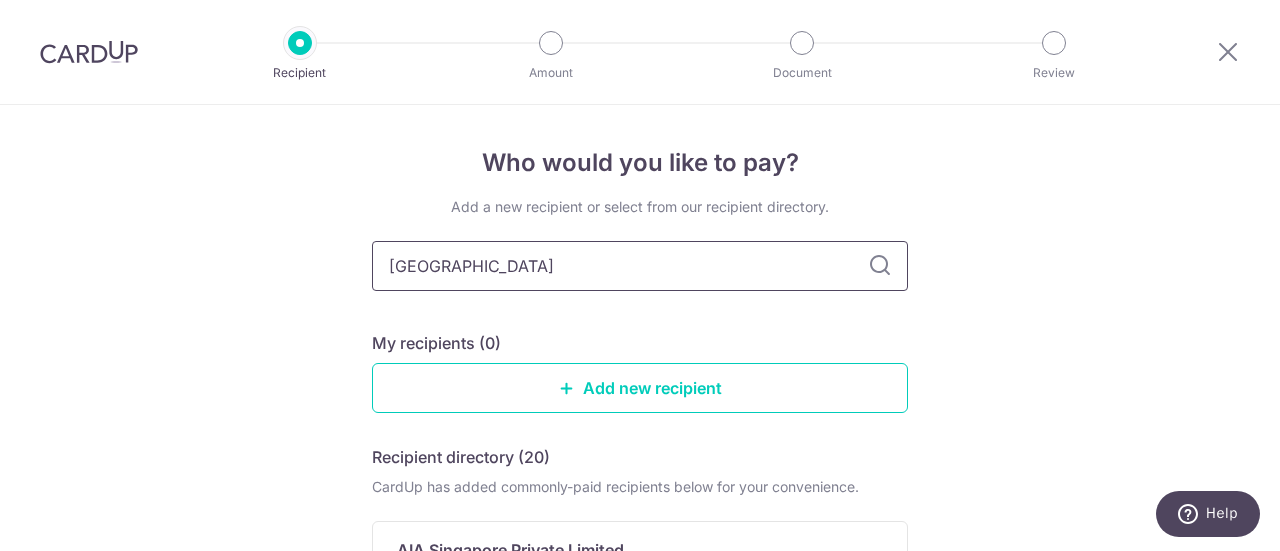 click on "tokio" at bounding box center [640, 266] 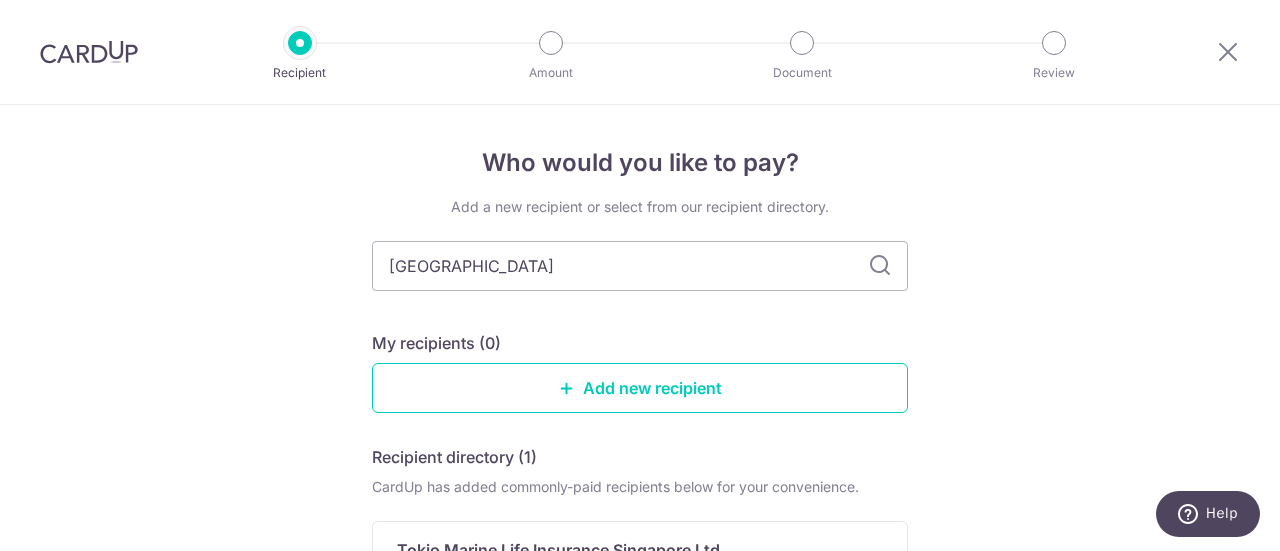 click on "tokio" at bounding box center (640, 266) 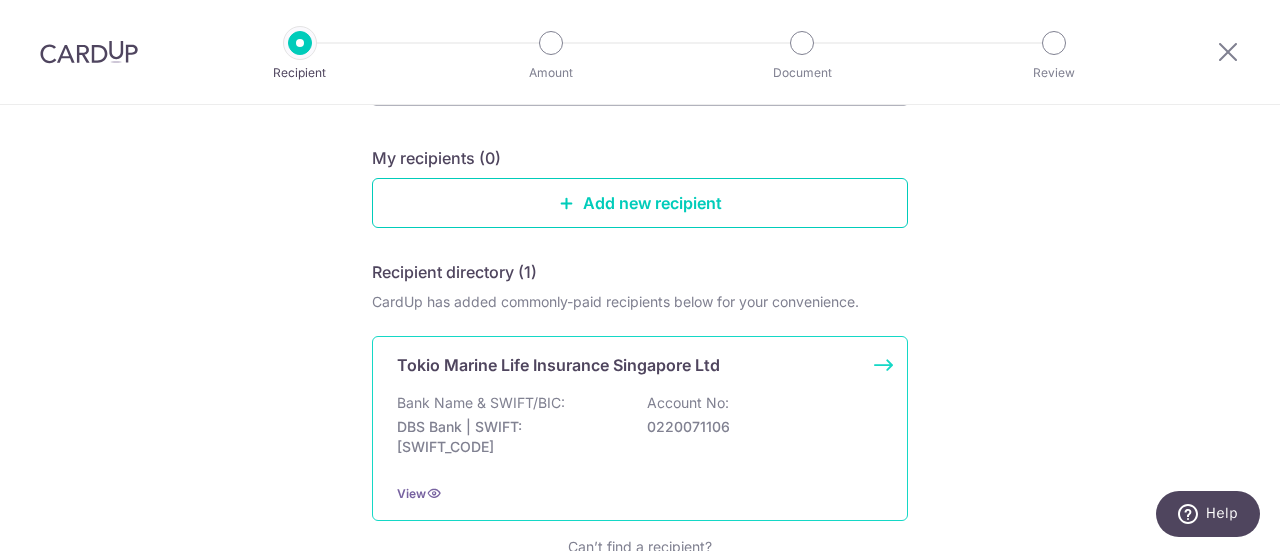 scroll, scrollTop: 186, scrollLeft: 0, axis: vertical 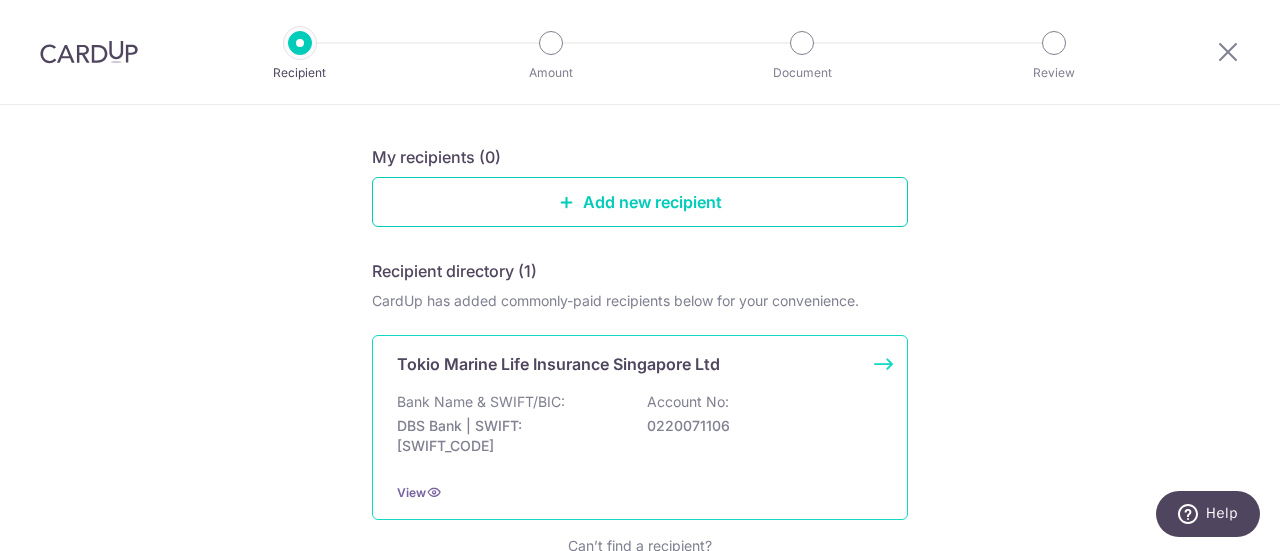 click on "Bank Name & SWIFT/BIC:
DBS Bank | SWIFT: DBSSSGSGXXX
Account No:
0220071106" at bounding box center (640, 429) 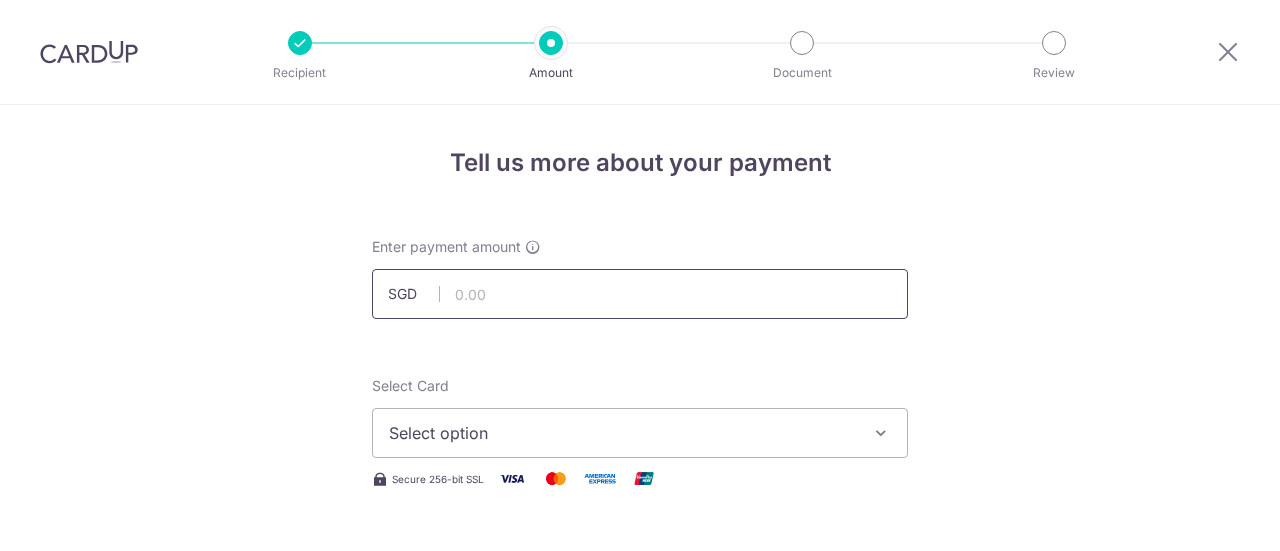 scroll, scrollTop: 0, scrollLeft: 0, axis: both 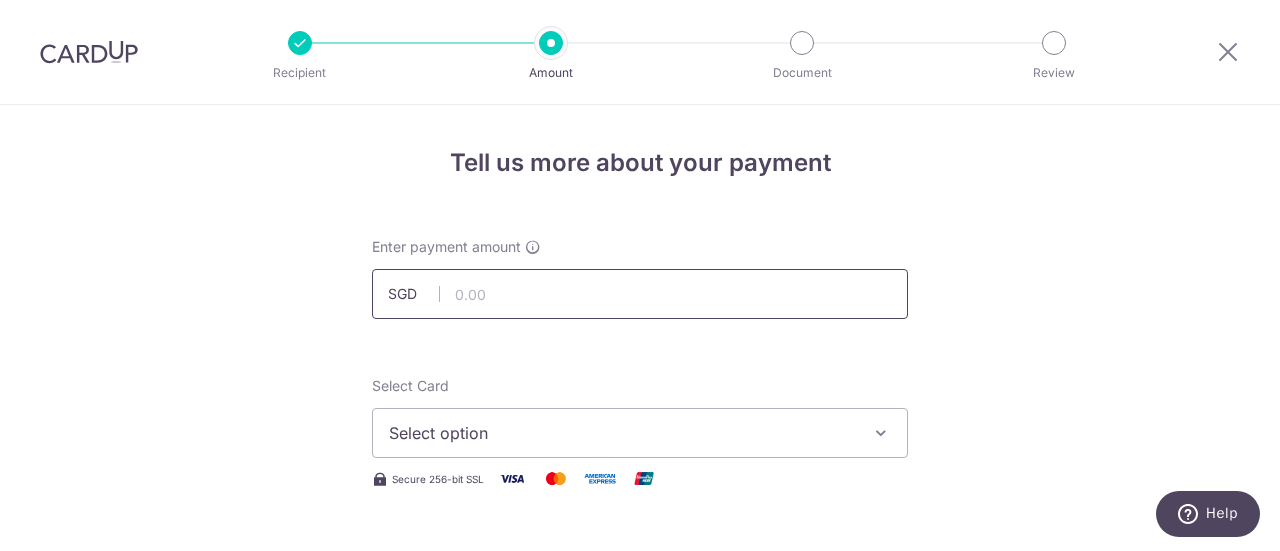 click at bounding box center [640, 294] 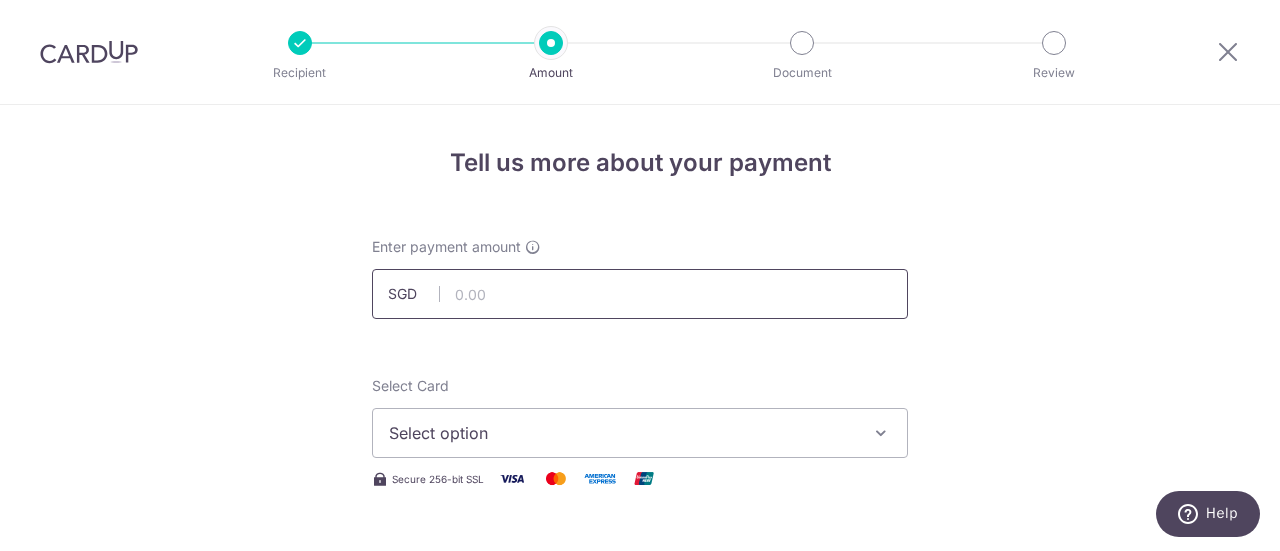 type on "8" 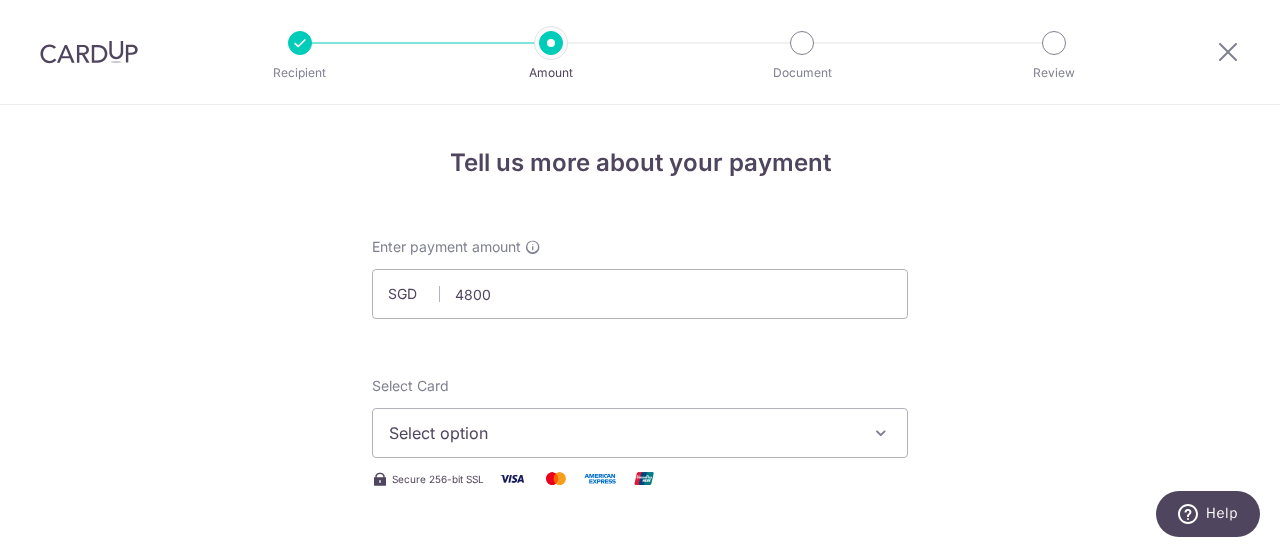 type on "4,800.00" 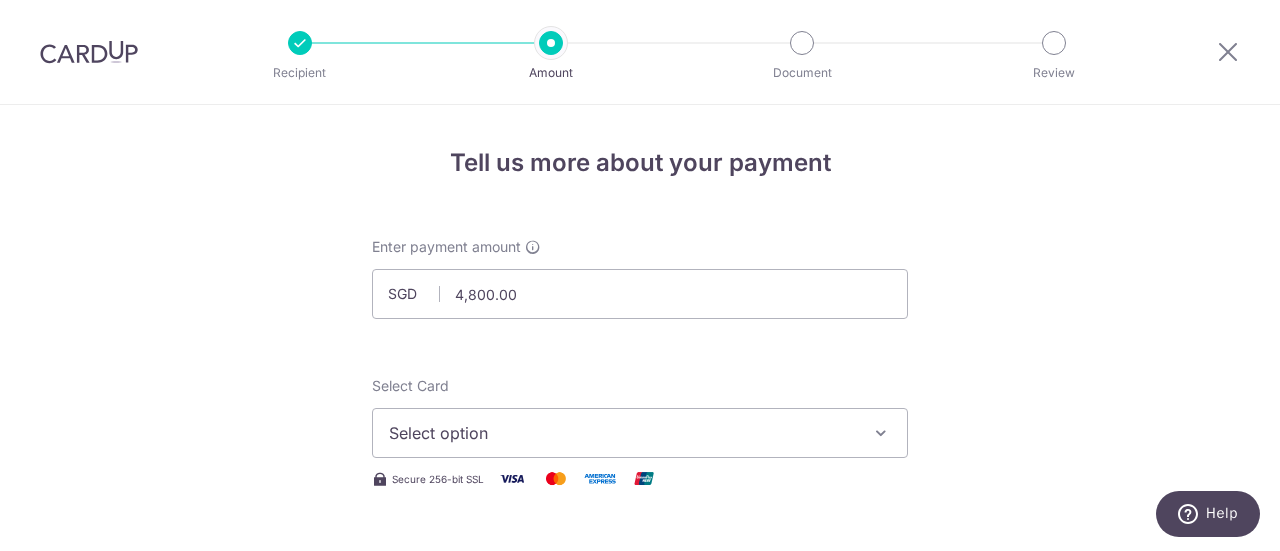 click on "Select option" at bounding box center (622, 433) 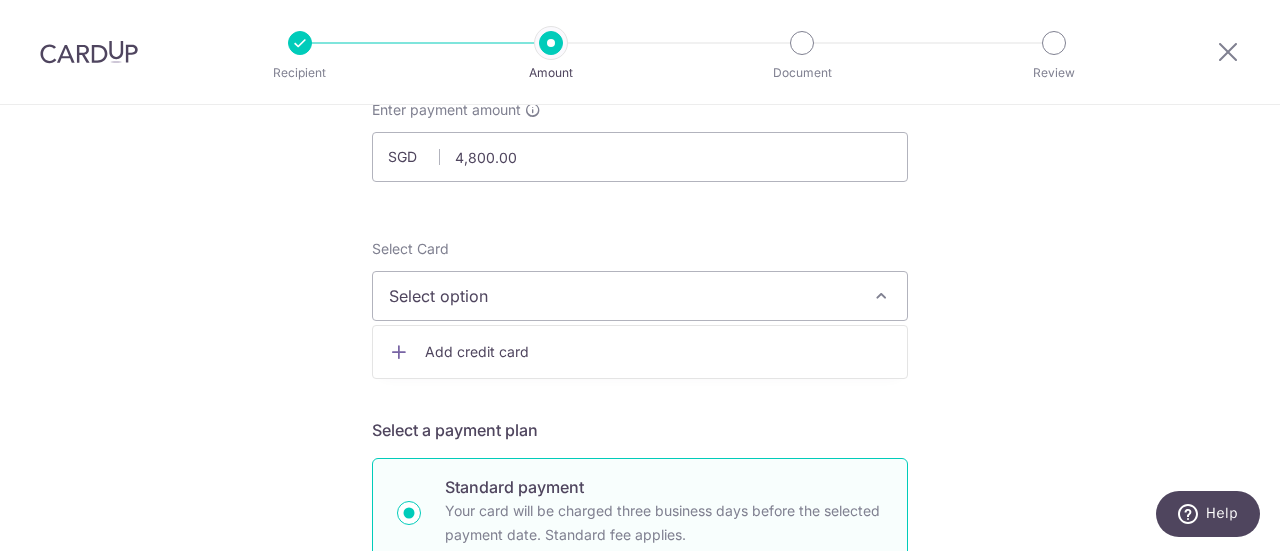 scroll, scrollTop: 138, scrollLeft: 0, axis: vertical 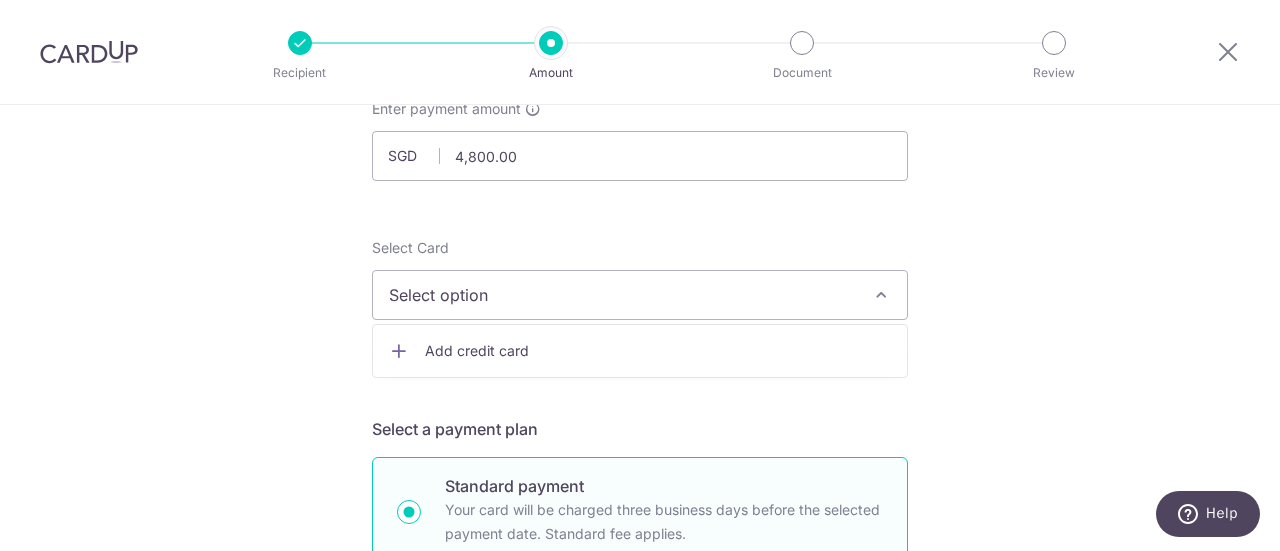 click on "Add credit card" at bounding box center [658, 351] 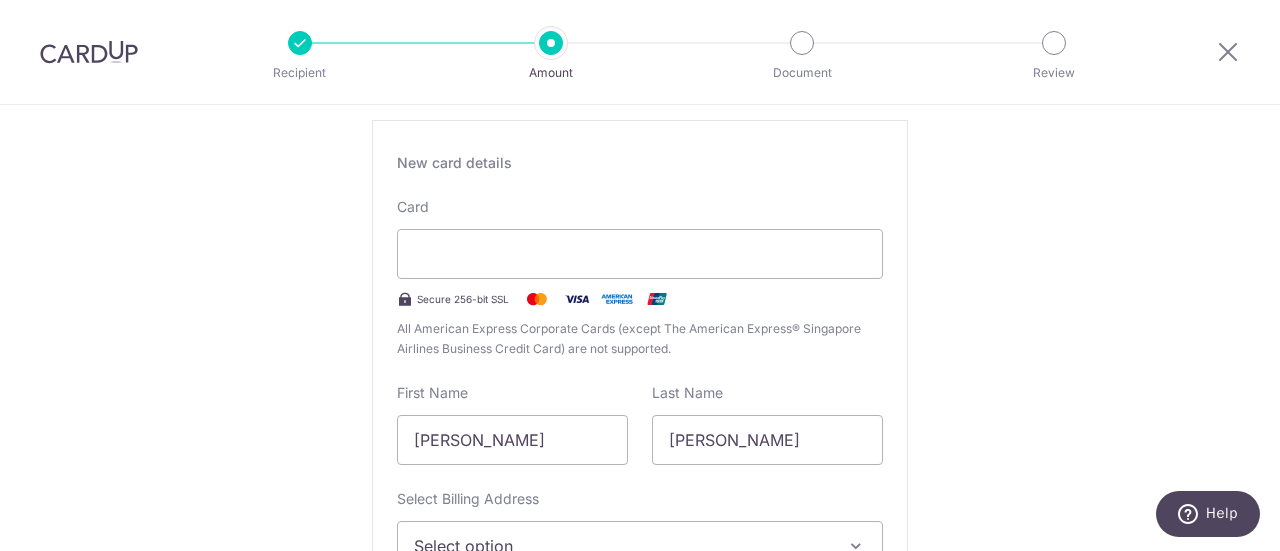 scroll, scrollTop: 567, scrollLeft: 0, axis: vertical 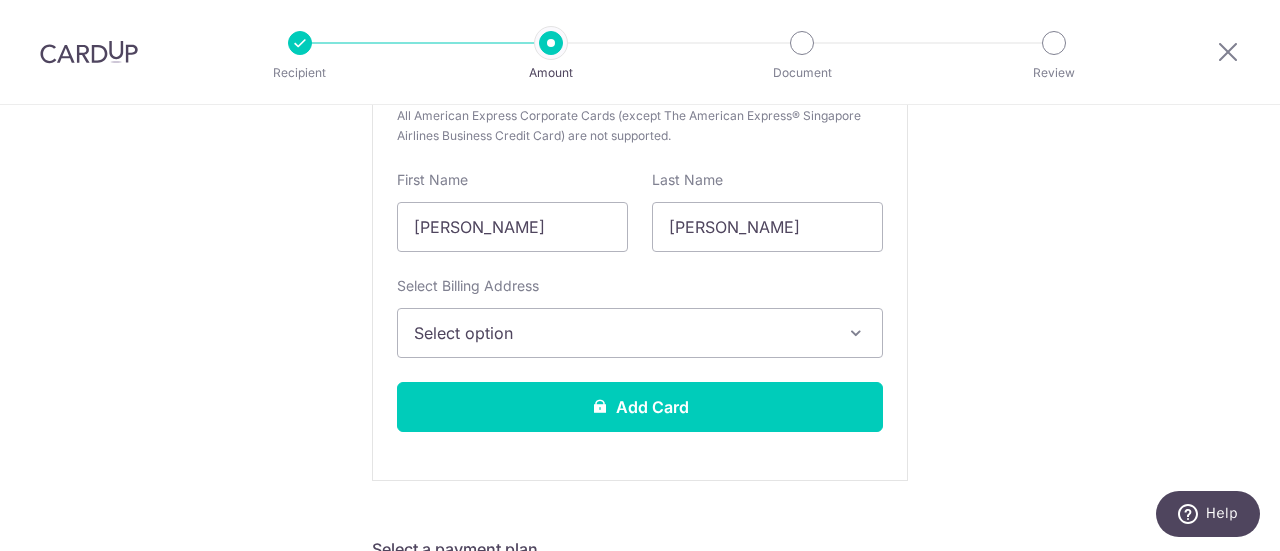 click on "Select option" at bounding box center (622, 333) 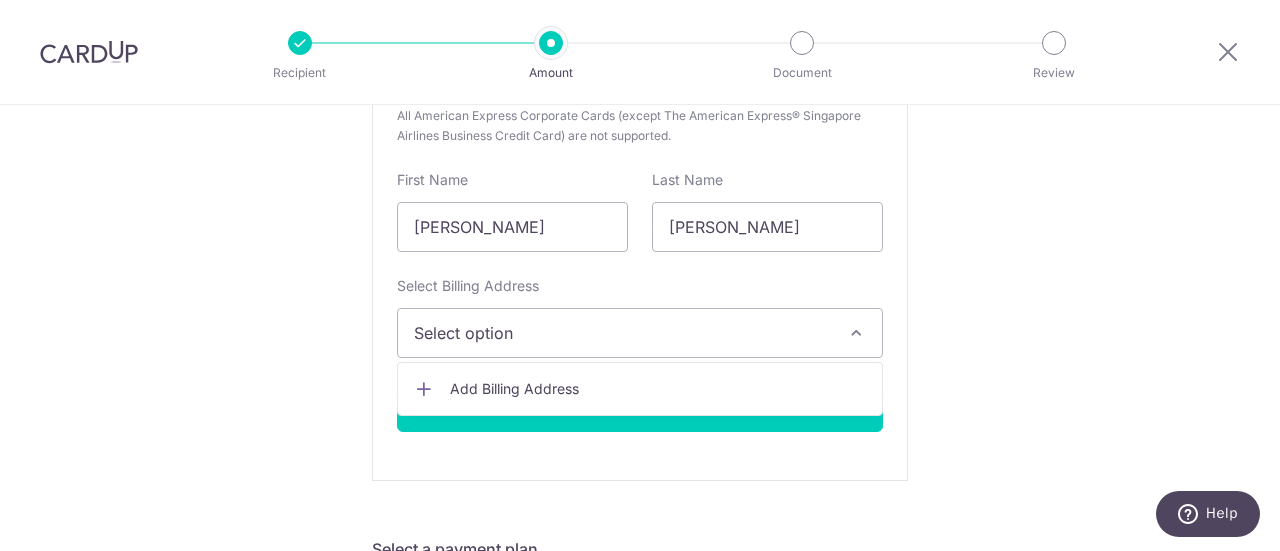 click on "Add Billing Address" at bounding box center (658, 389) 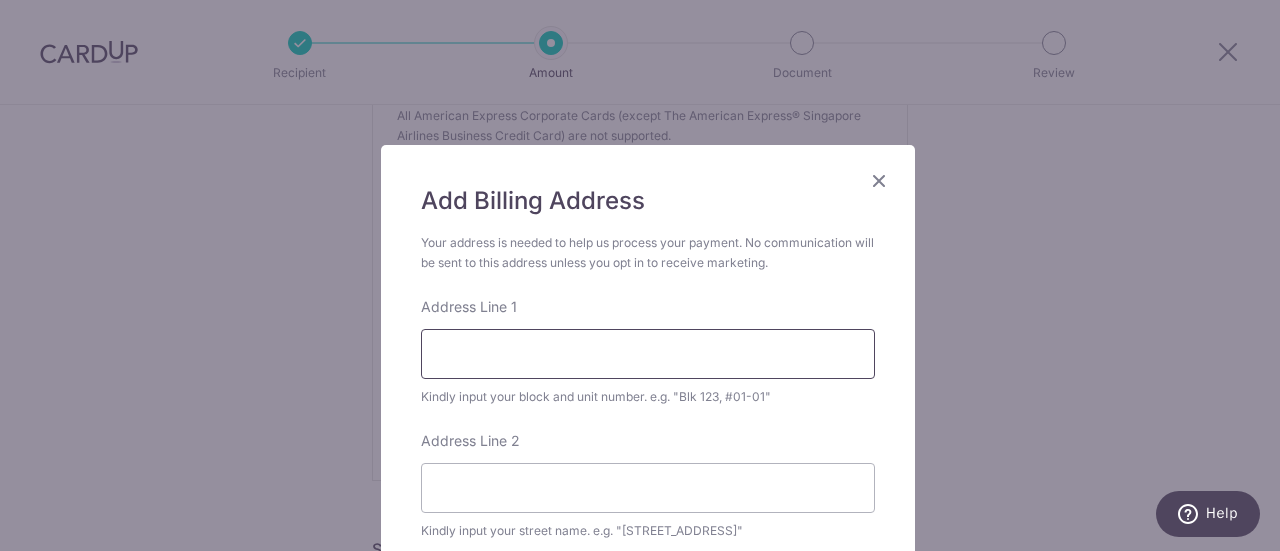 scroll, scrollTop: 208, scrollLeft: 0, axis: vertical 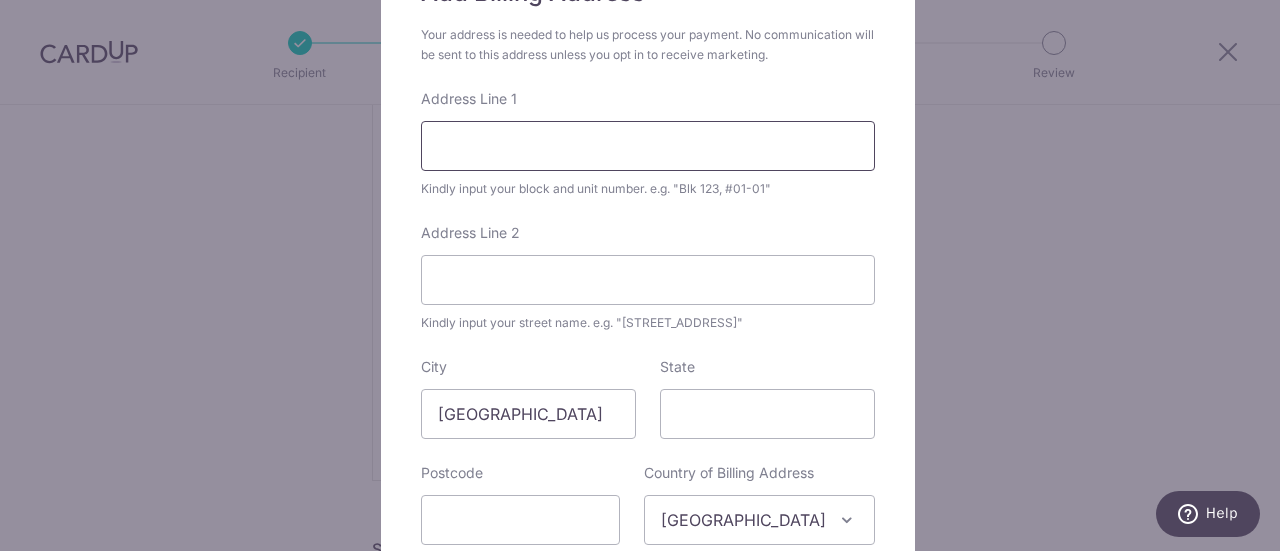 click on "Address Line 1" at bounding box center [648, 146] 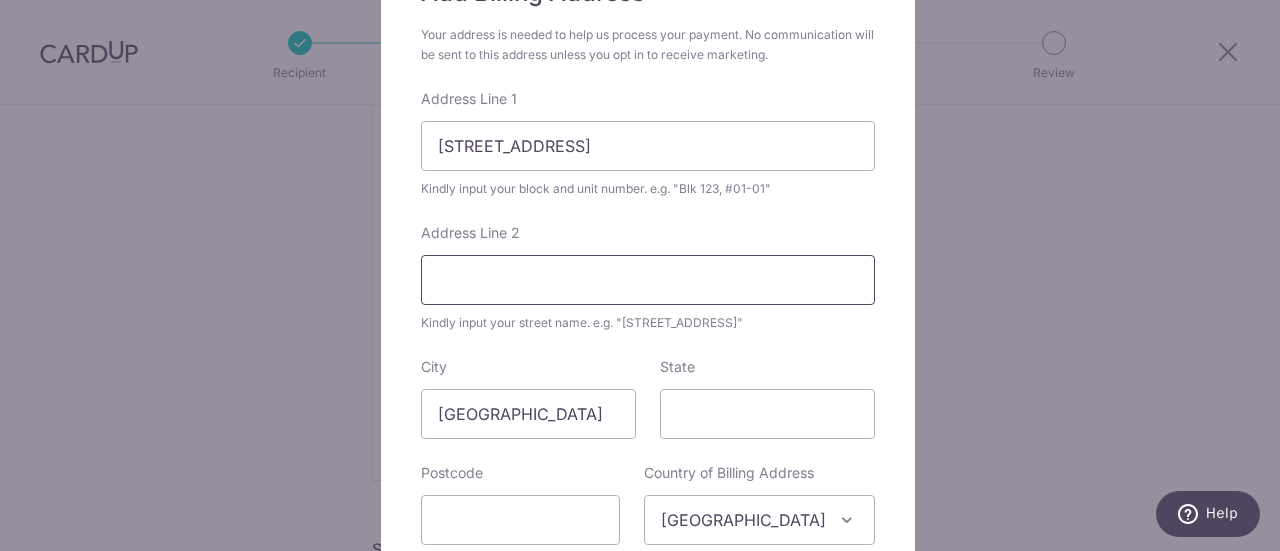 click on "Address Line 2" at bounding box center (648, 280) 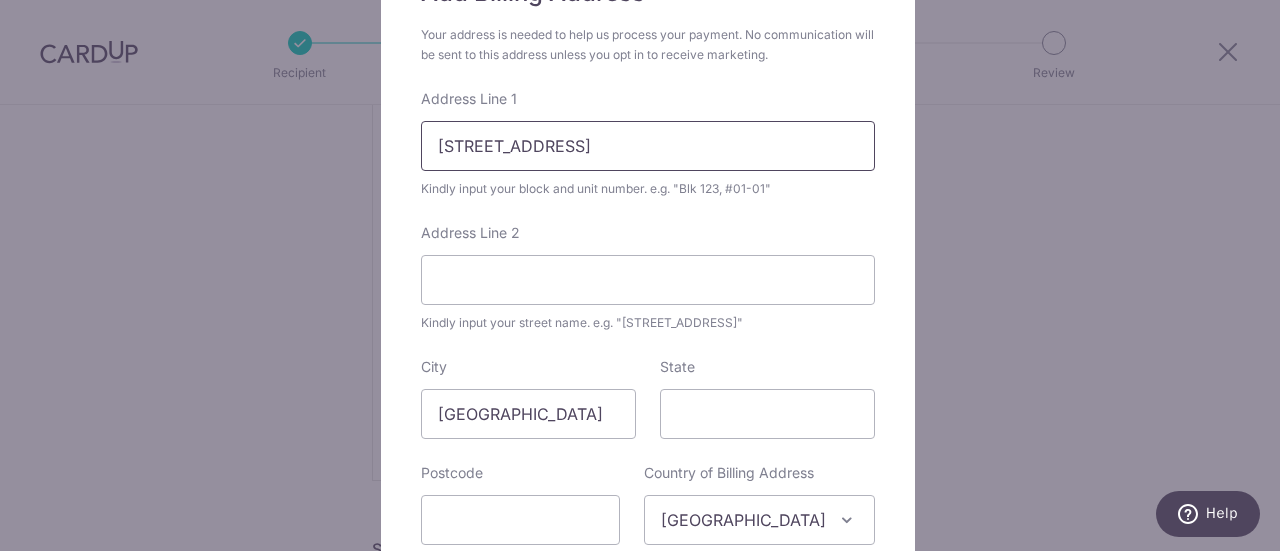 drag, startPoint x: 526, startPoint y: 152, endPoint x: 358, endPoint y: 144, distance: 168.19037 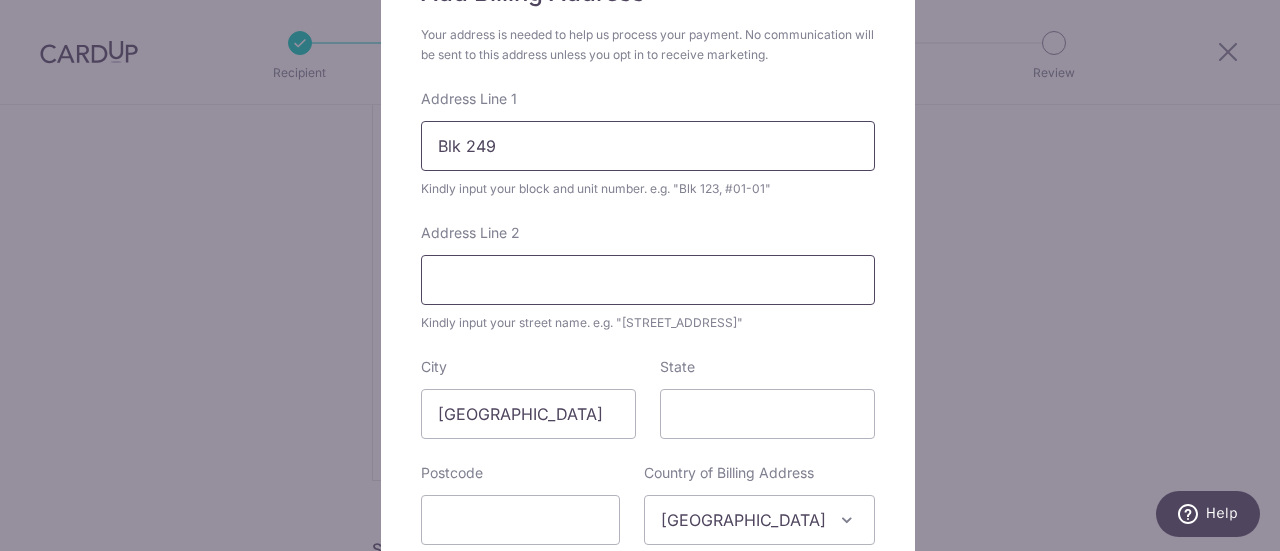 type on "Blk 249" 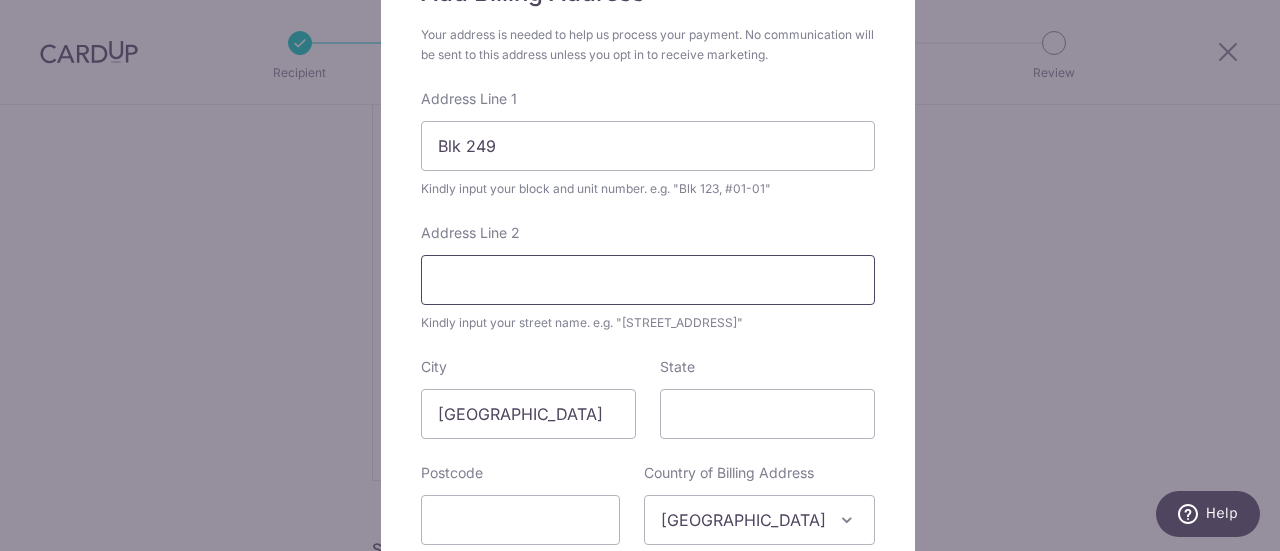 click on "Address Line 2" at bounding box center (648, 280) 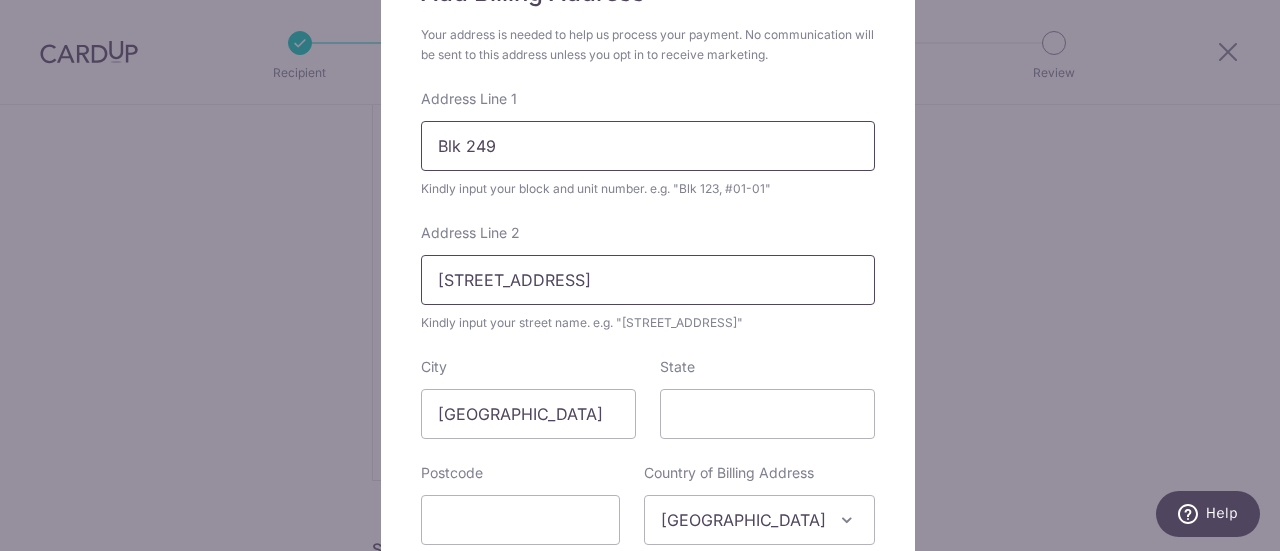 type on "Bishan Street 22" 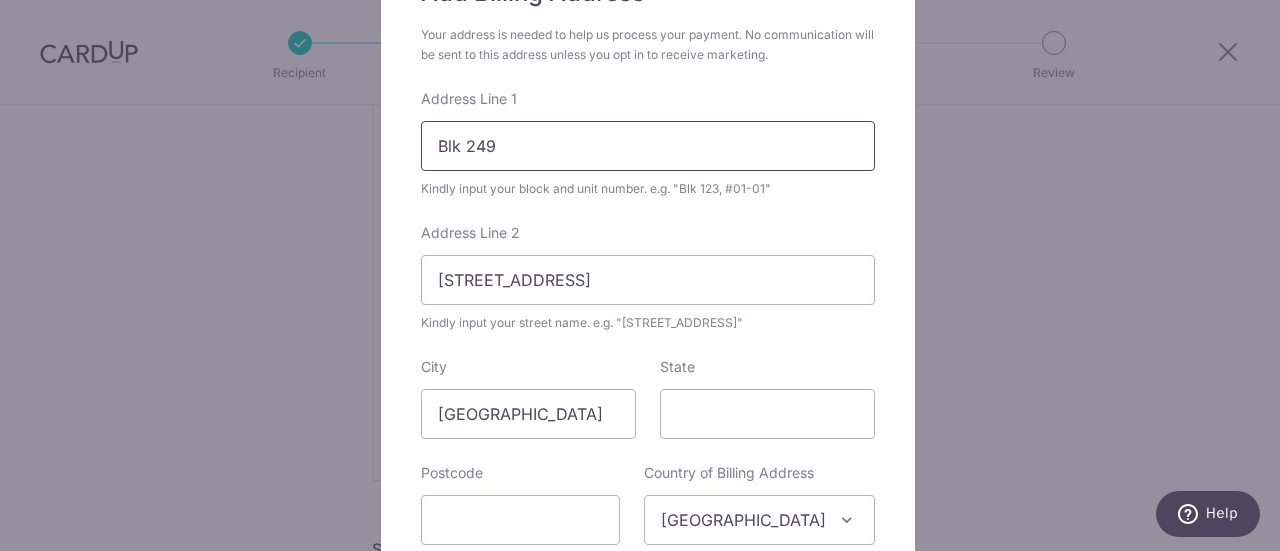 click on "Blk 249" at bounding box center (648, 146) 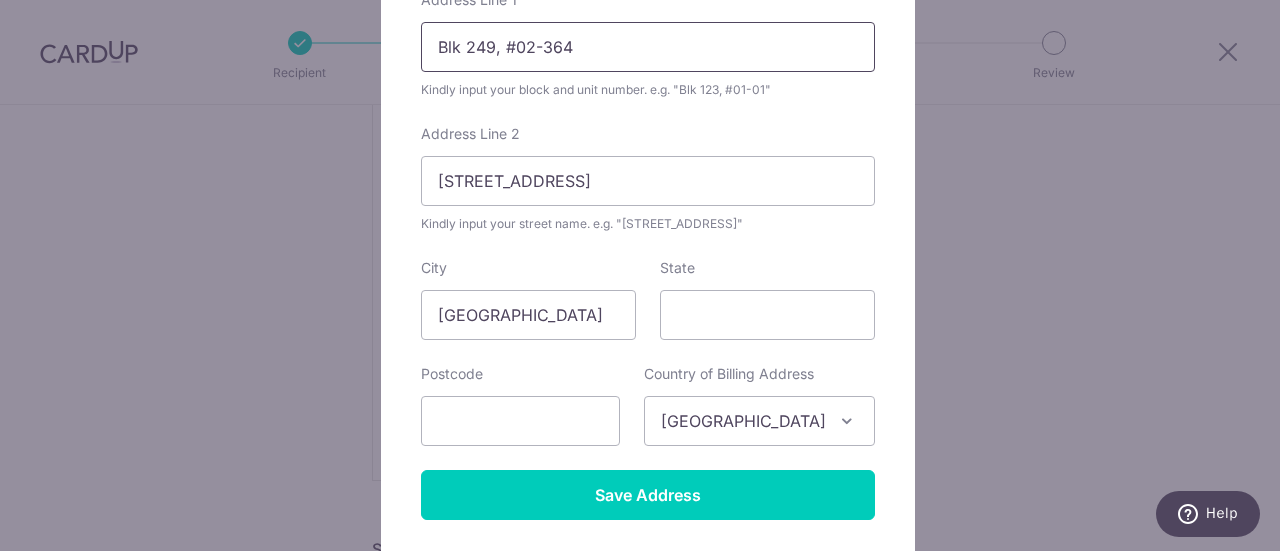scroll, scrollTop: 308, scrollLeft: 0, axis: vertical 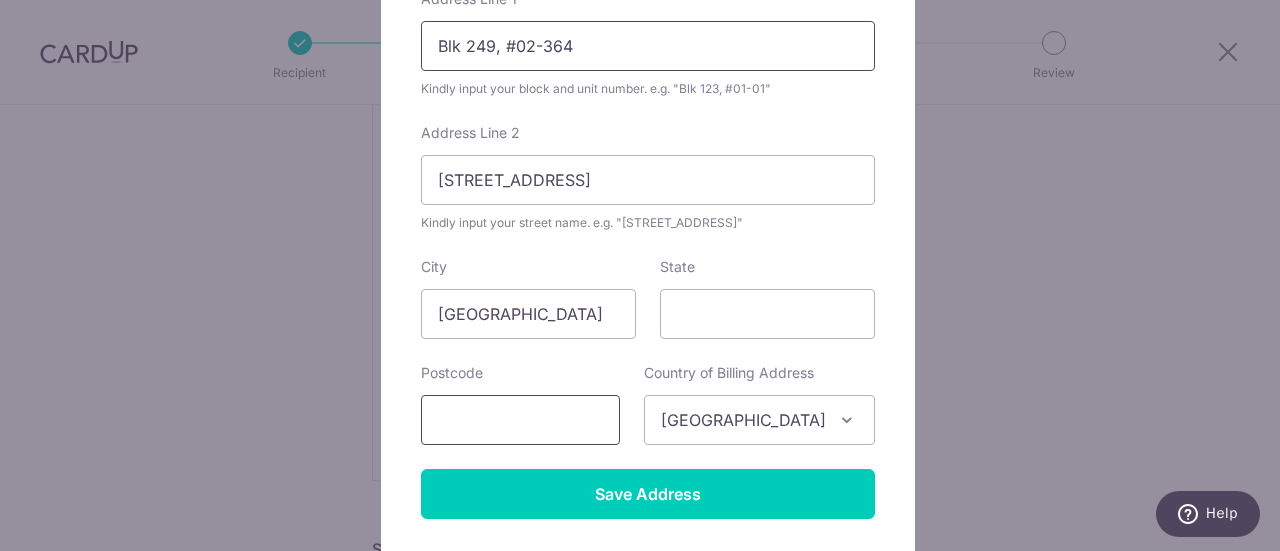type on "Blk 249, #02-364" 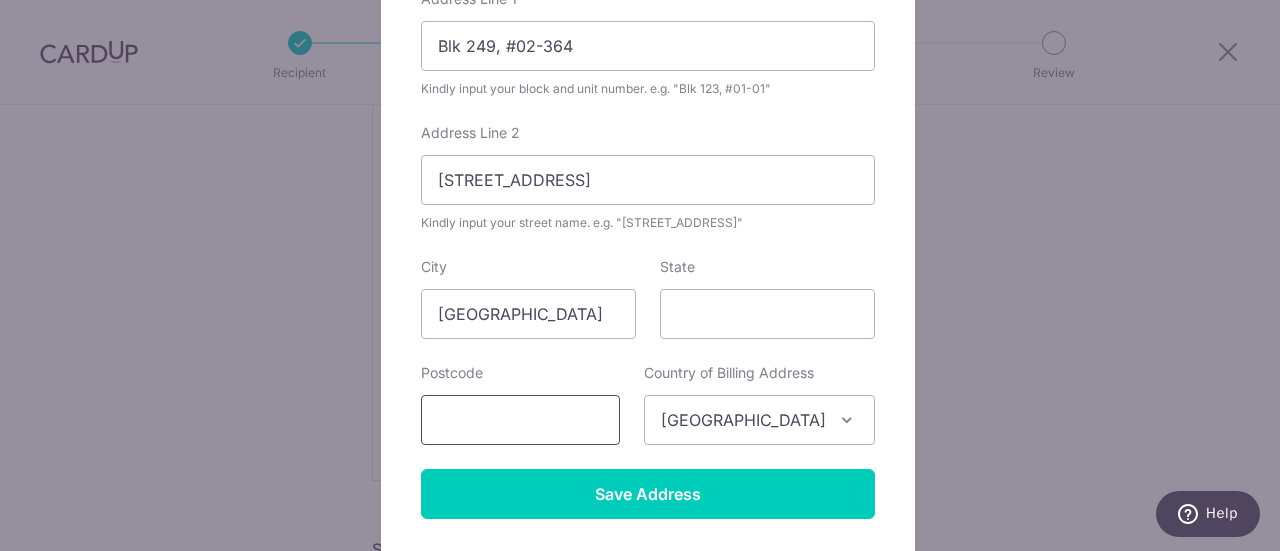 click at bounding box center [520, 420] 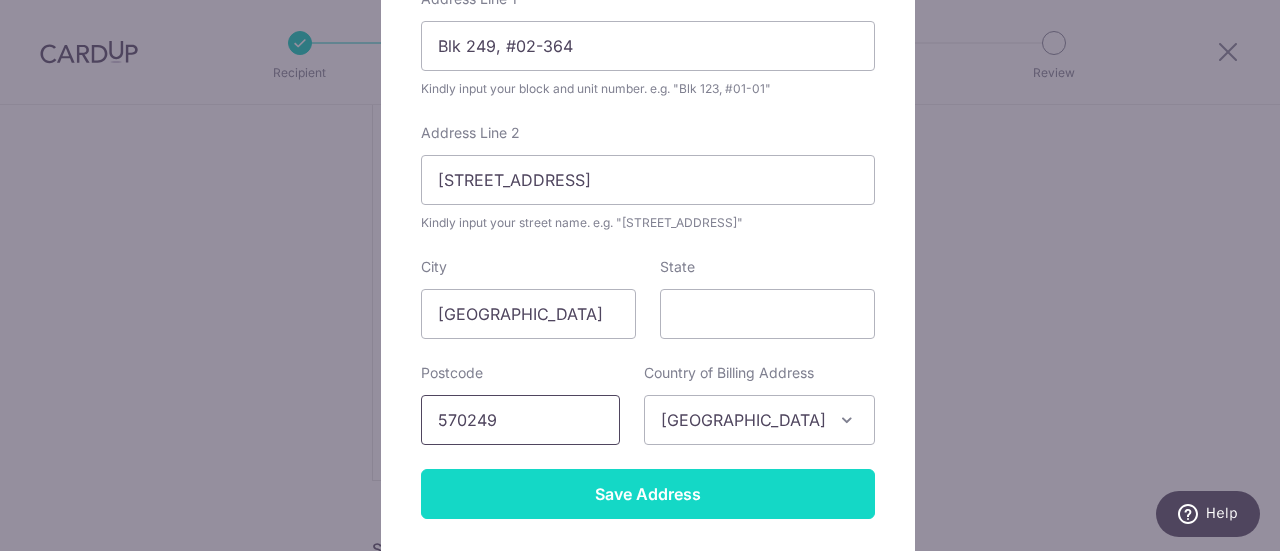 type on "570249" 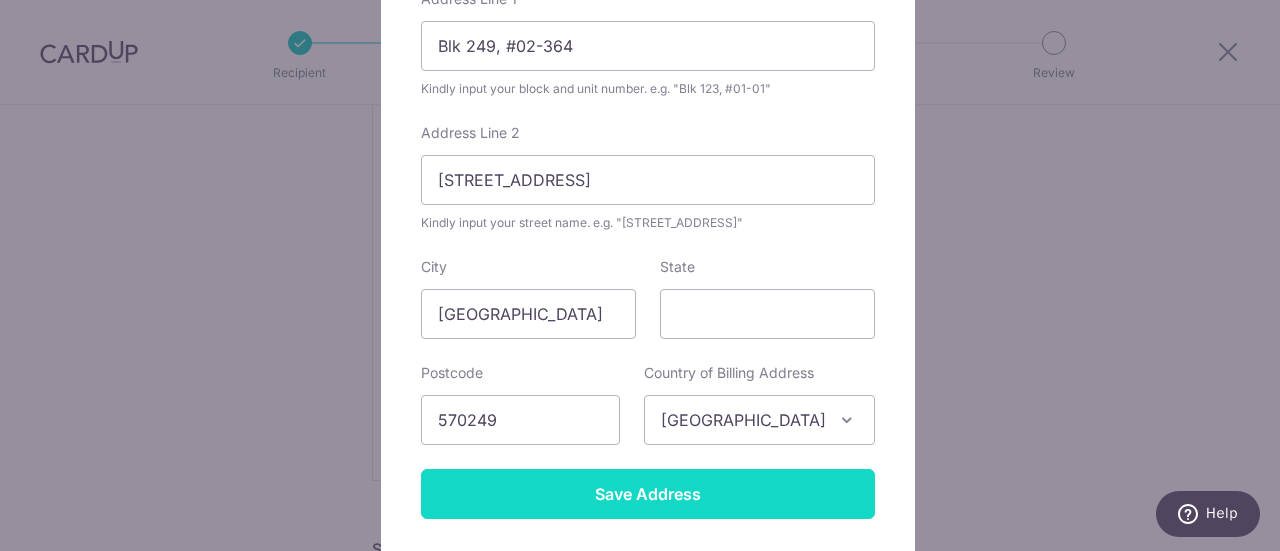click on "Save Address" at bounding box center (648, 494) 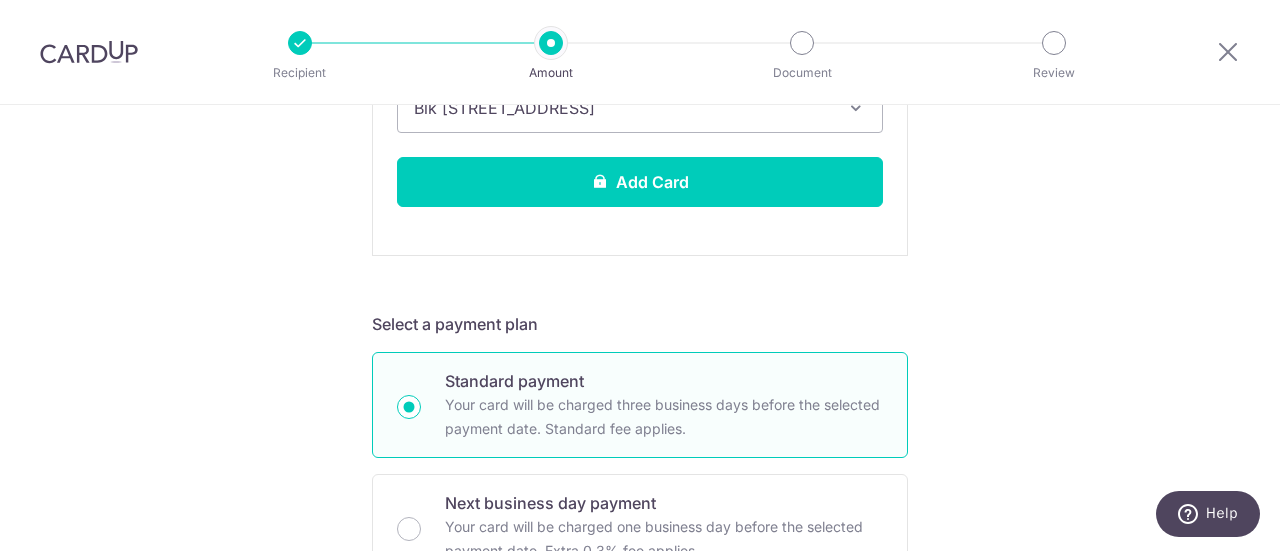 scroll, scrollTop: 791, scrollLeft: 0, axis: vertical 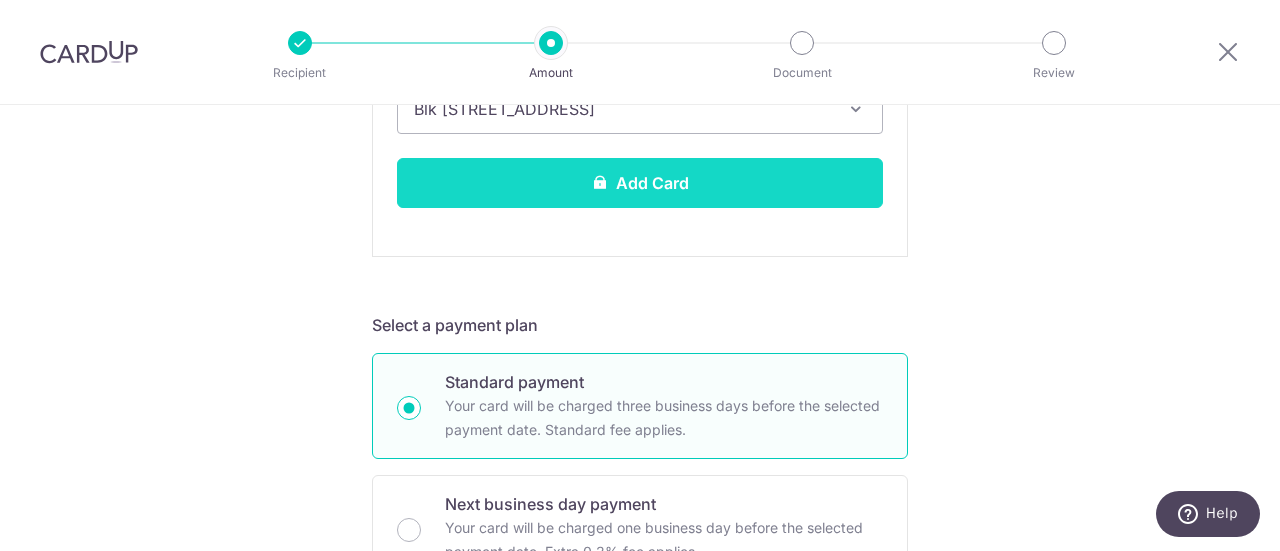 click on "Add Card" at bounding box center [640, 183] 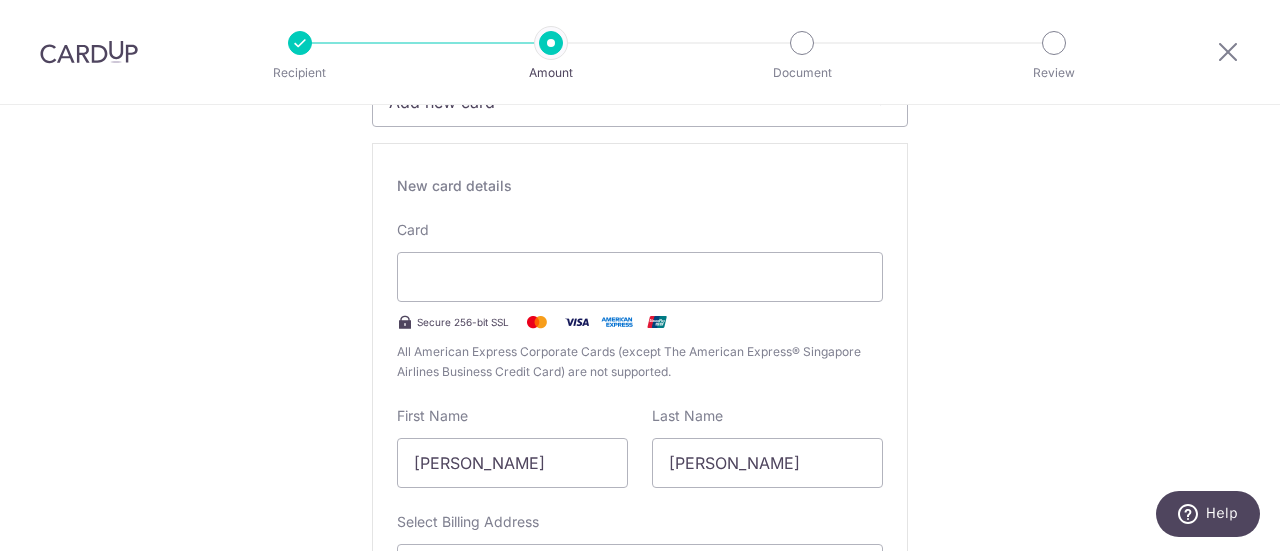 scroll, scrollTop: 330, scrollLeft: 0, axis: vertical 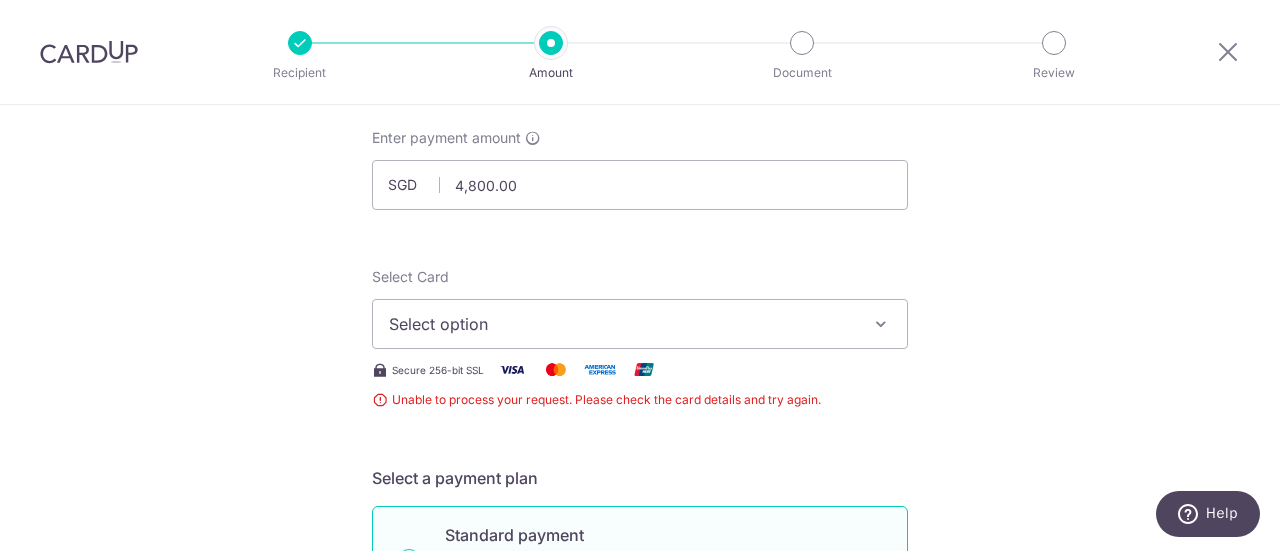 click on "Select option" at bounding box center [622, 324] 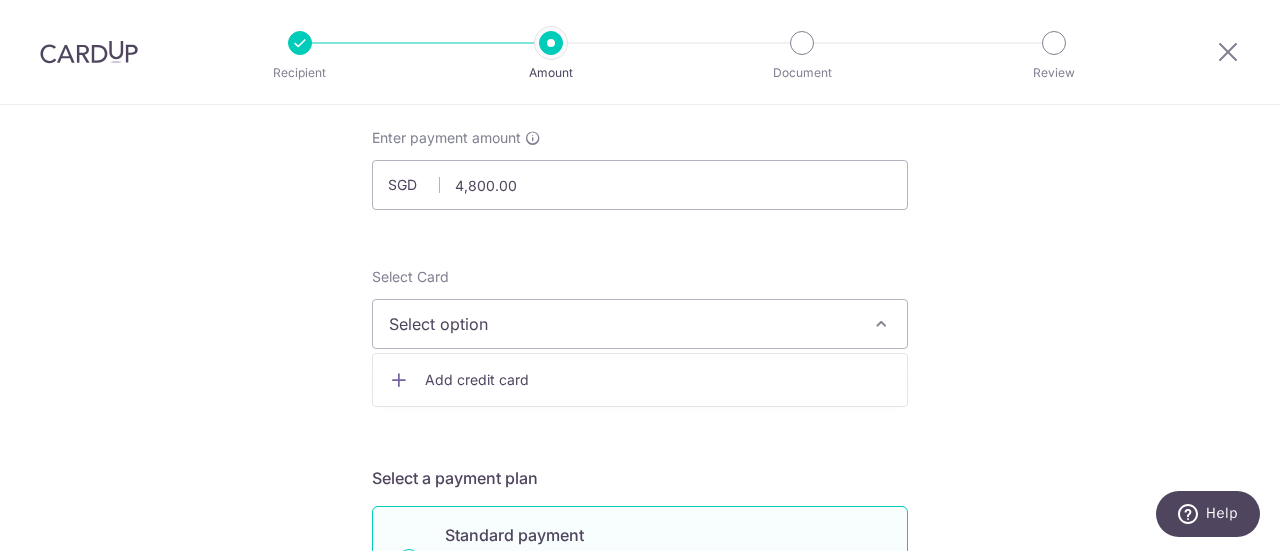 click on "Add credit card" at bounding box center [658, 380] 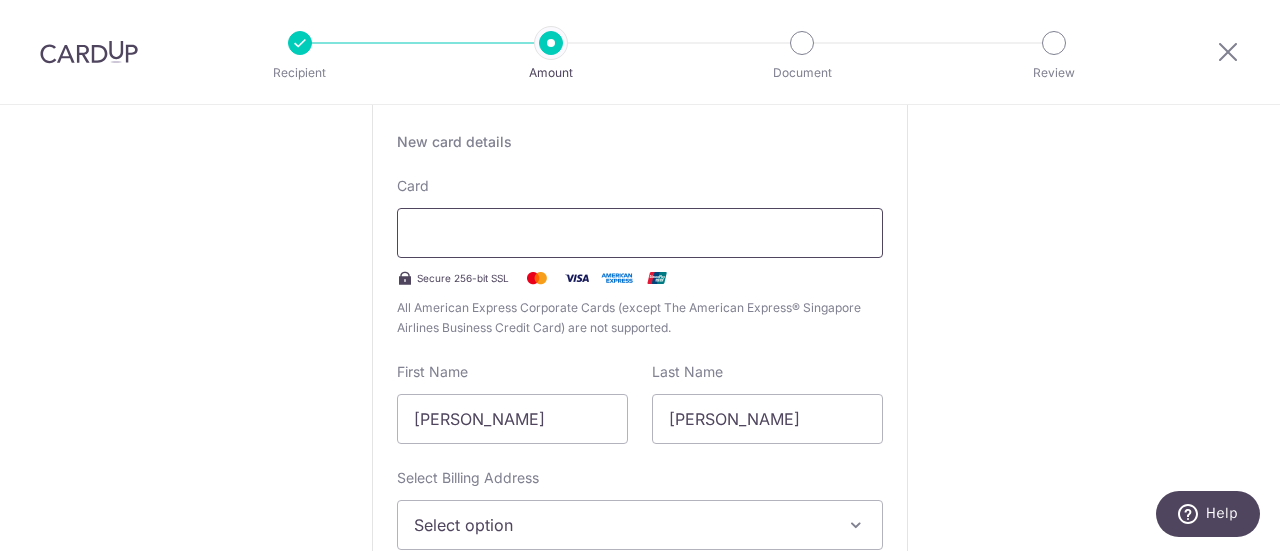 scroll, scrollTop: 478, scrollLeft: 0, axis: vertical 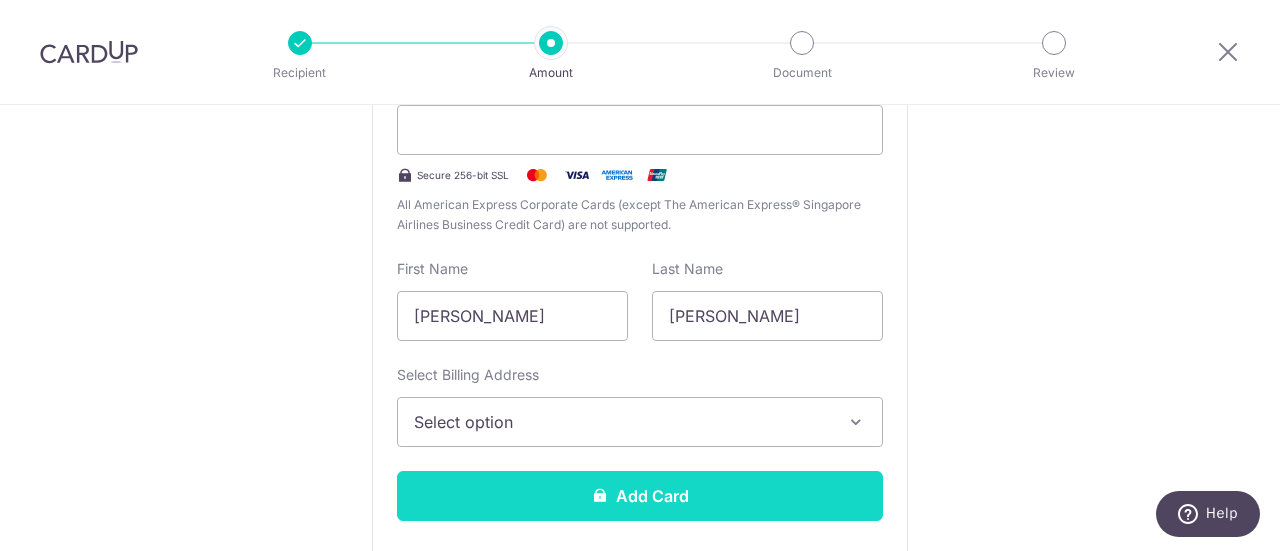 click on "Add Card" at bounding box center (640, 496) 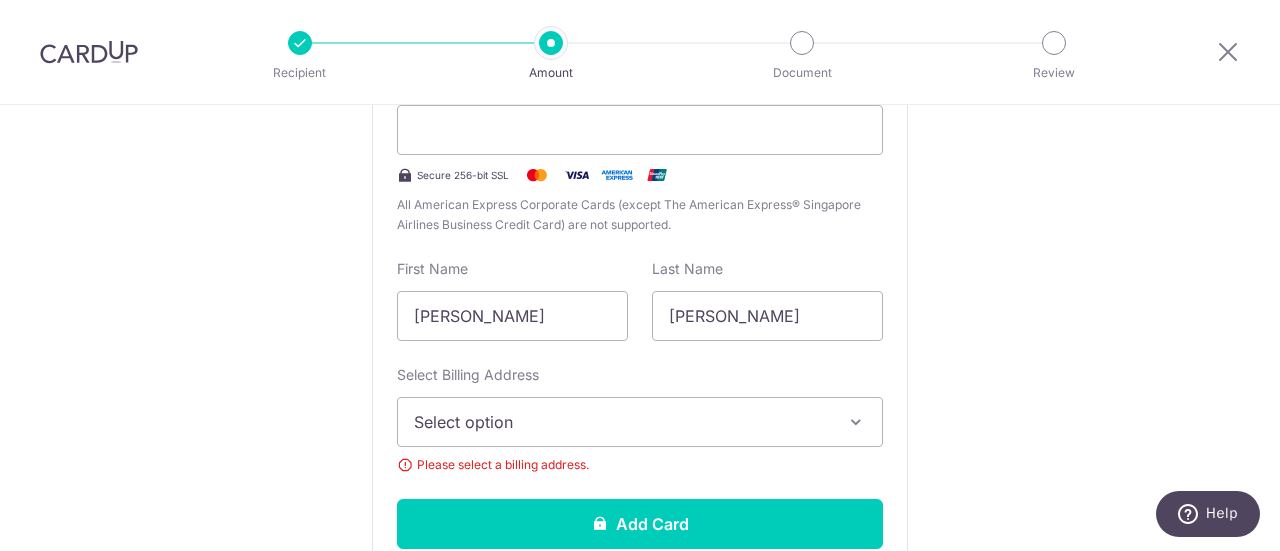 click on "Select option" at bounding box center (622, 422) 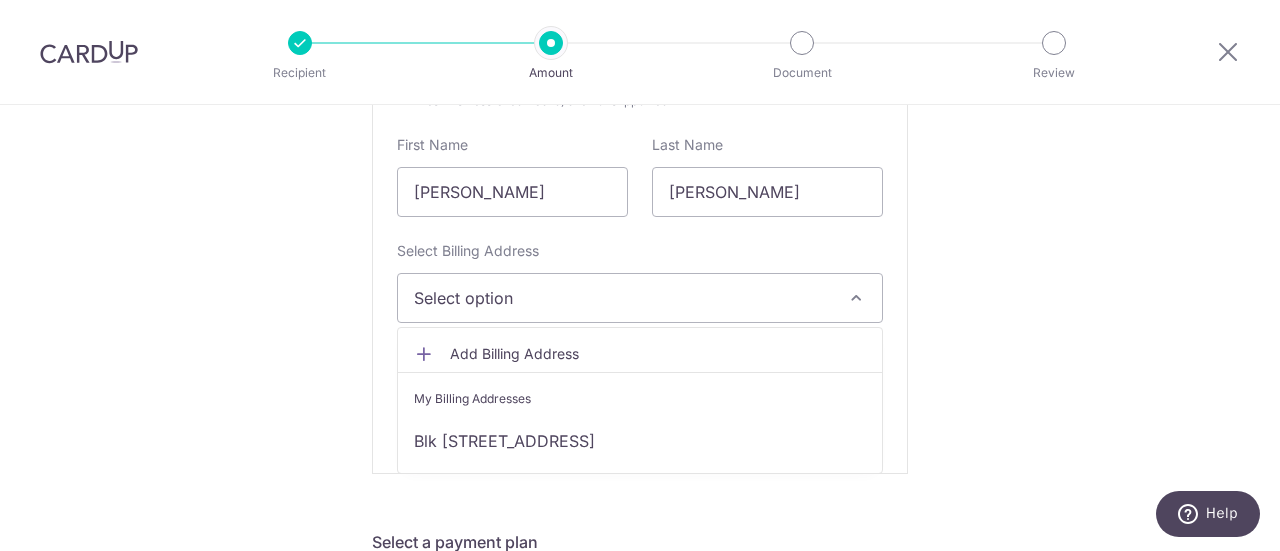 scroll, scrollTop: 605, scrollLeft: 0, axis: vertical 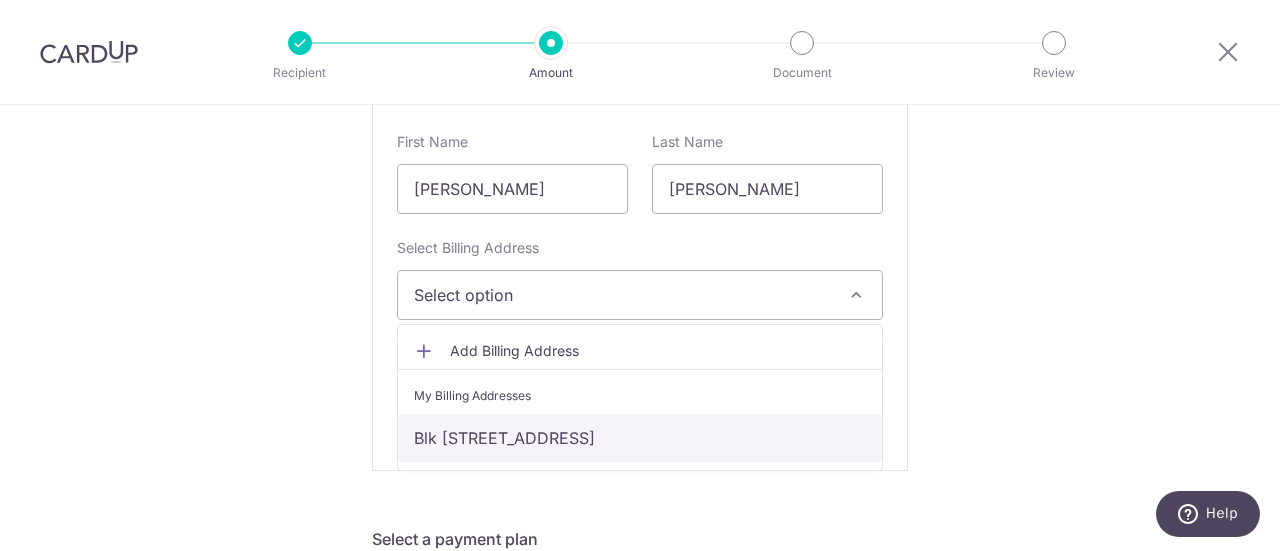 click on "Blk [STREET_ADDRESS]" at bounding box center [640, 438] 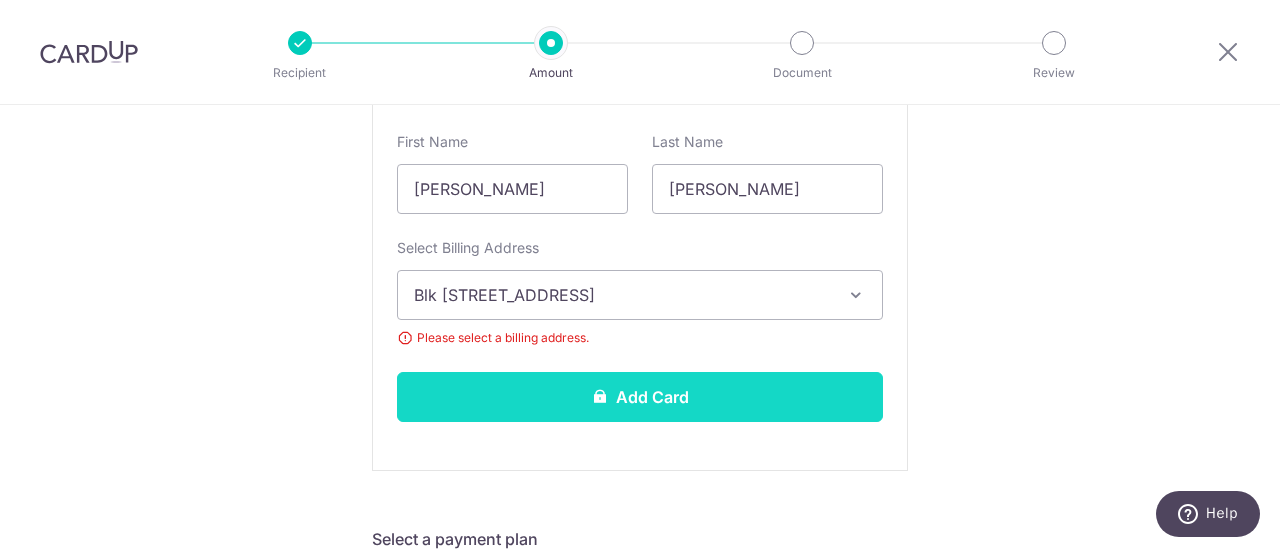 click on "Add Card" at bounding box center (640, 397) 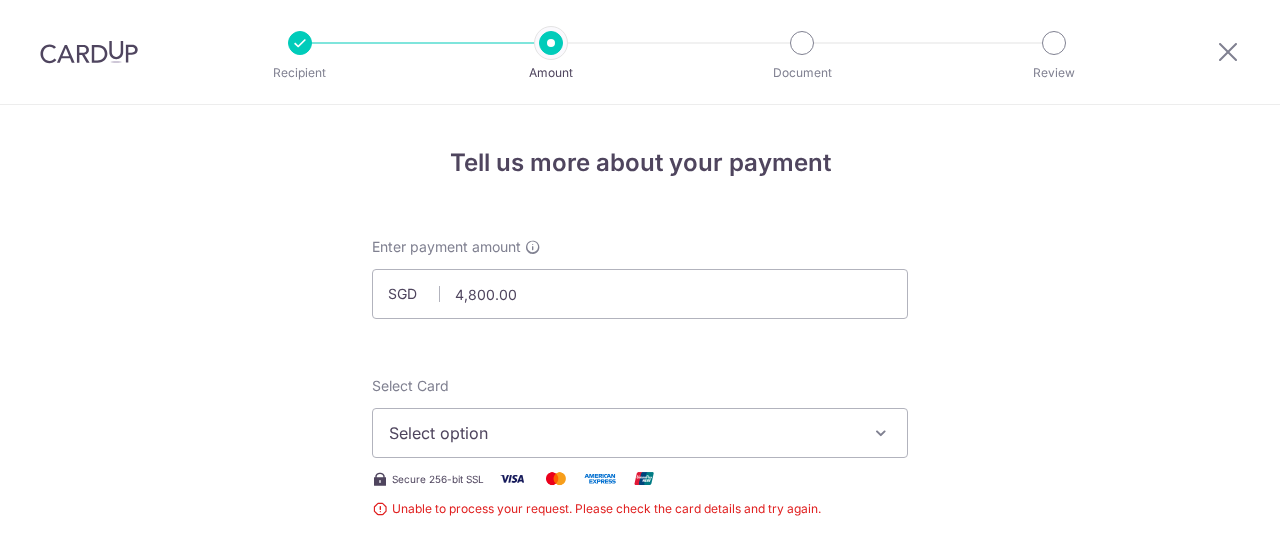 scroll, scrollTop: 0, scrollLeft: 0, axis: both 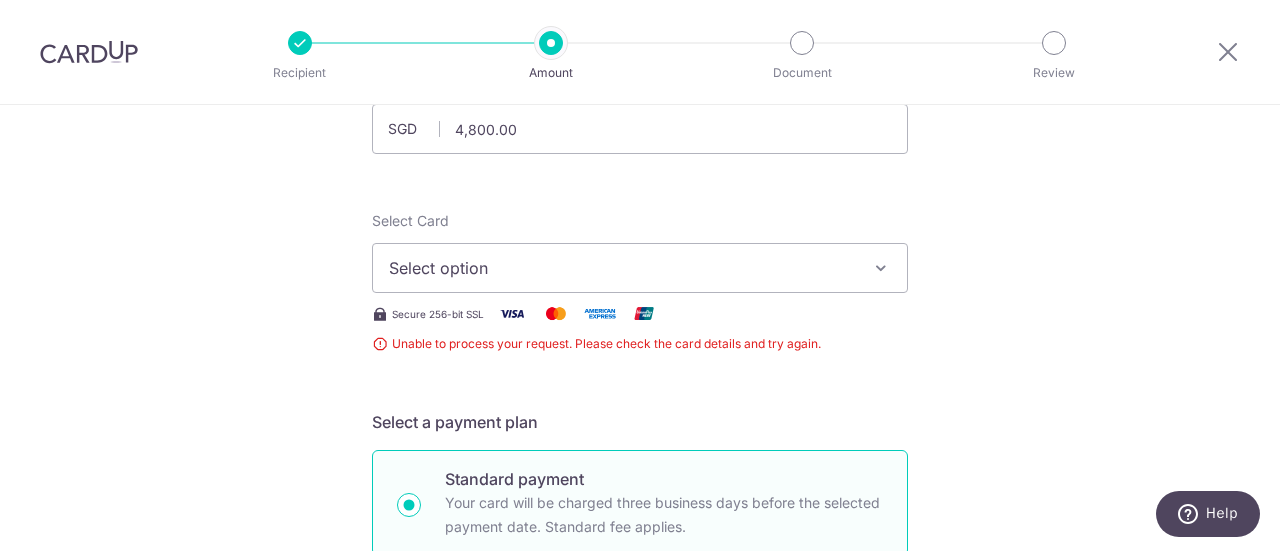 click on "Select option" at bounding box center (622, 268) 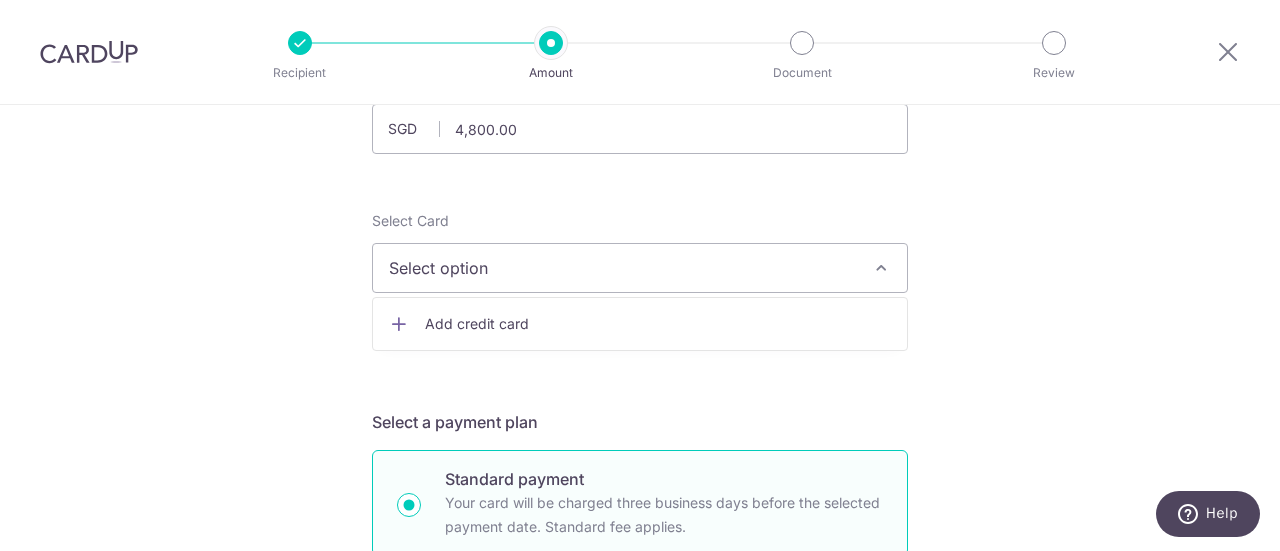 click on "Add credit card" at bounding box center [658, 324] 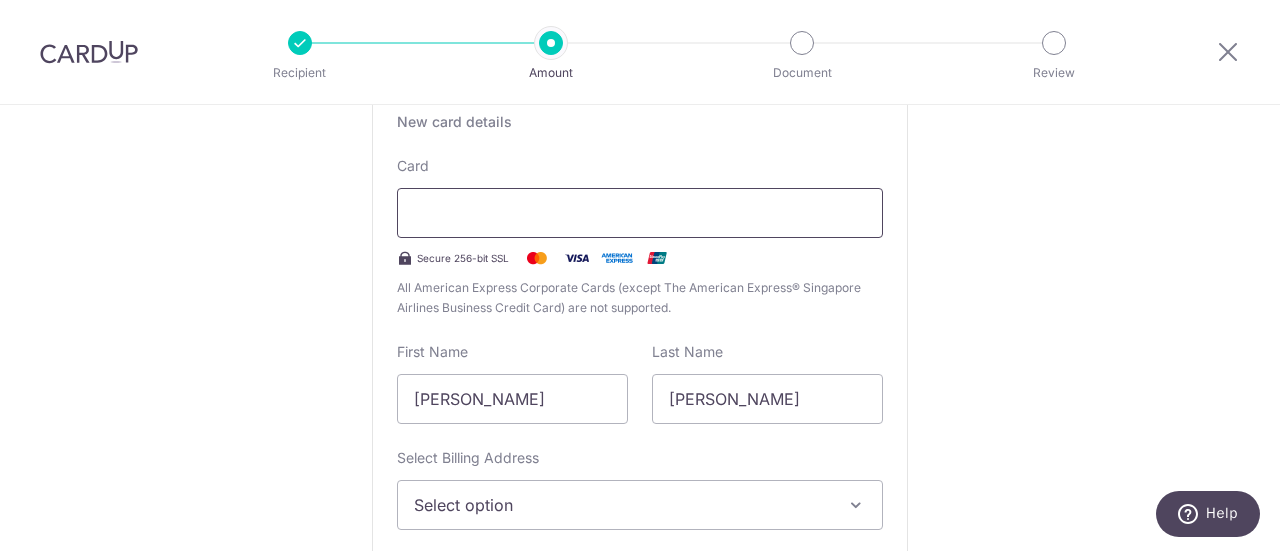 scroll, scrollTop: 555, scrollLeft: 0, axis: vertical 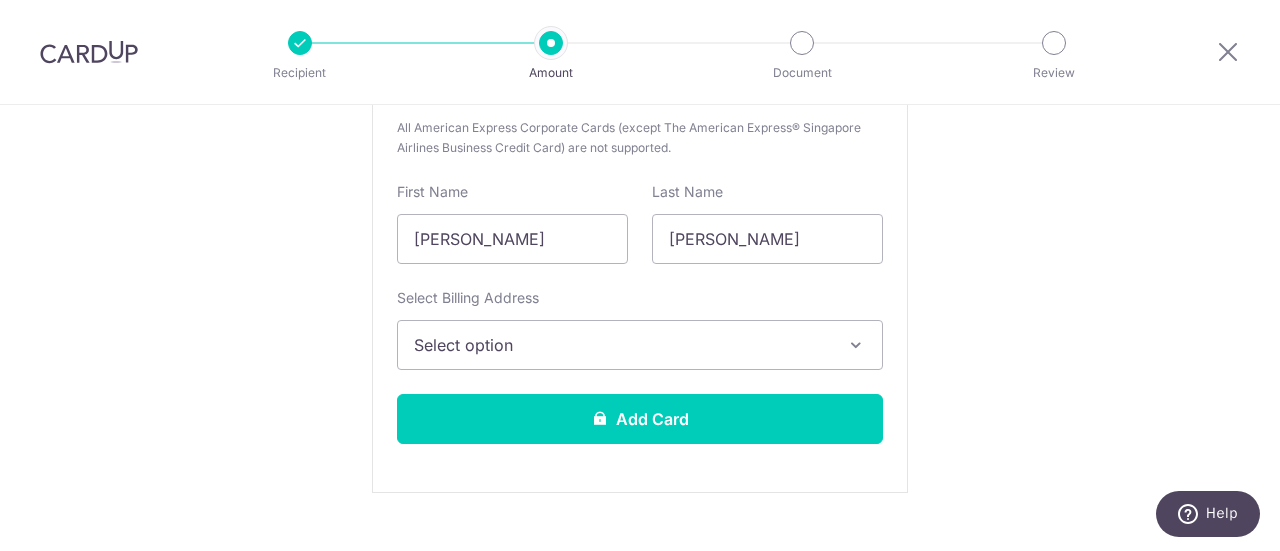 click on "Select option" at bounding box center [640, 345] 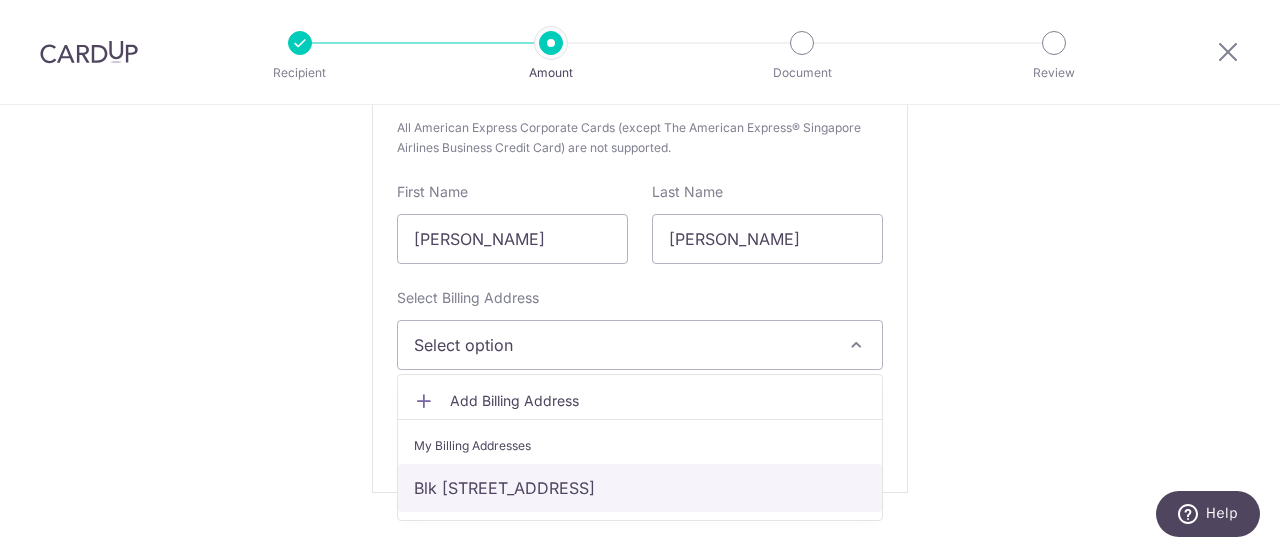 click on "Blk [STREET_ADDRESS]" at bounding box center (640, 488) 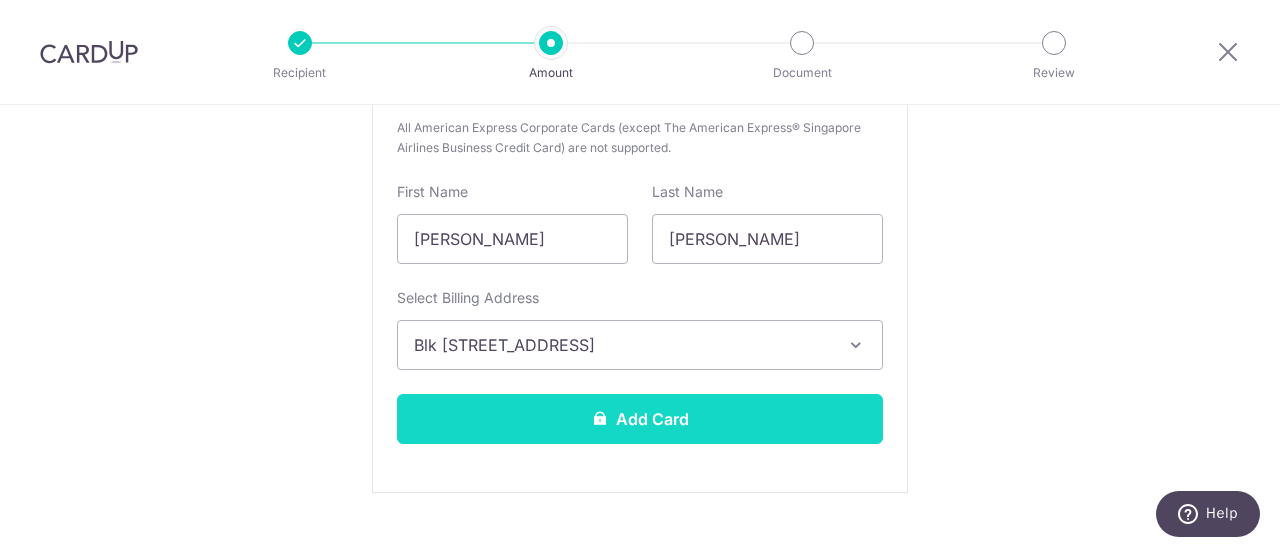 click on "Add Card" at bounding box center (640, 419) 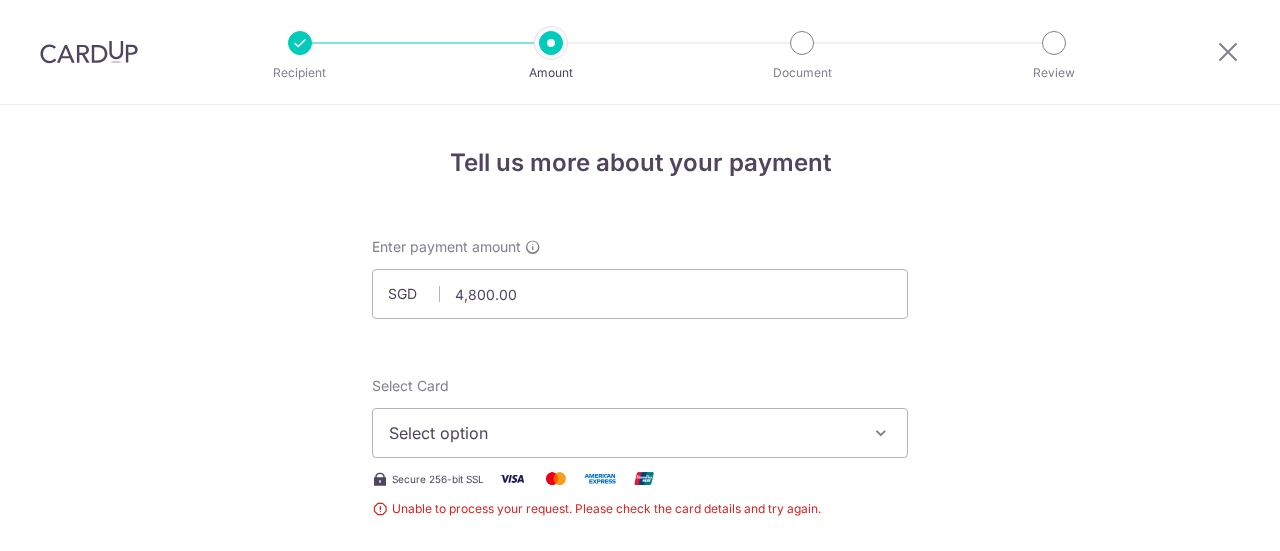 scroll, scrollTop: 0, scrollLeft: 0, axis: both 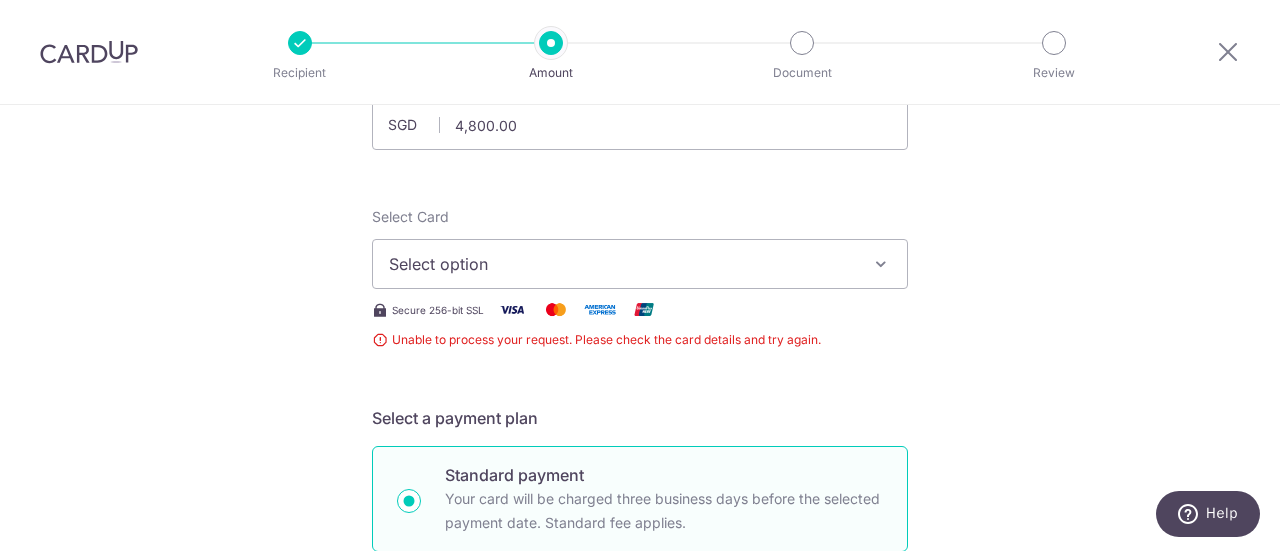 click on "Unable to process your request. Please check the card details and try again." at bounding box center [640, 340] 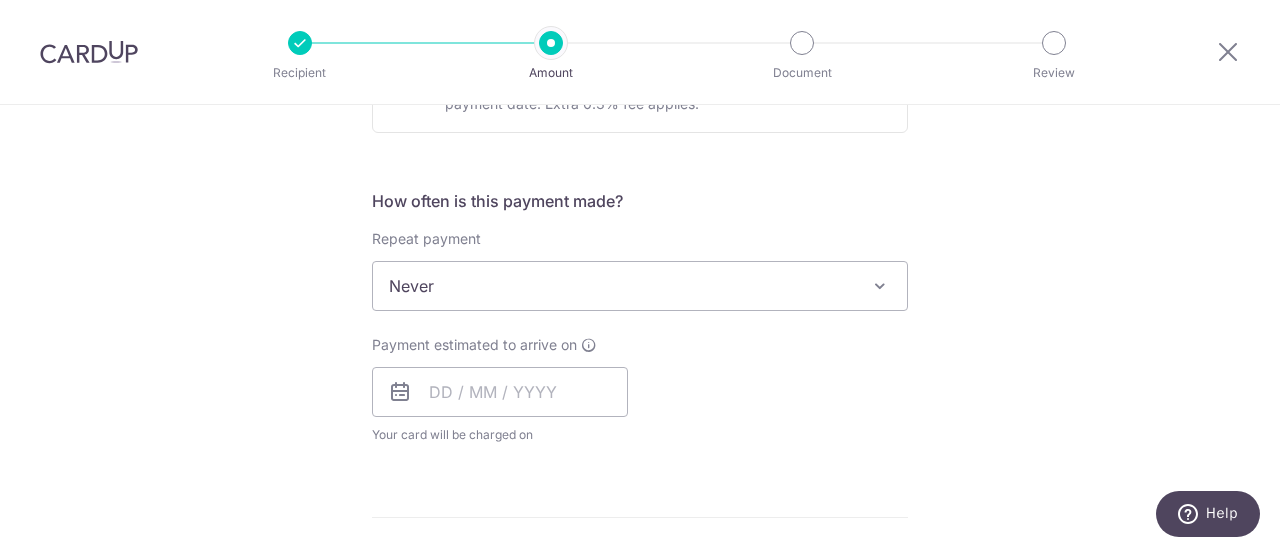 scroll, scrollTop: 753, scrollLeft: 0, axis: vertical 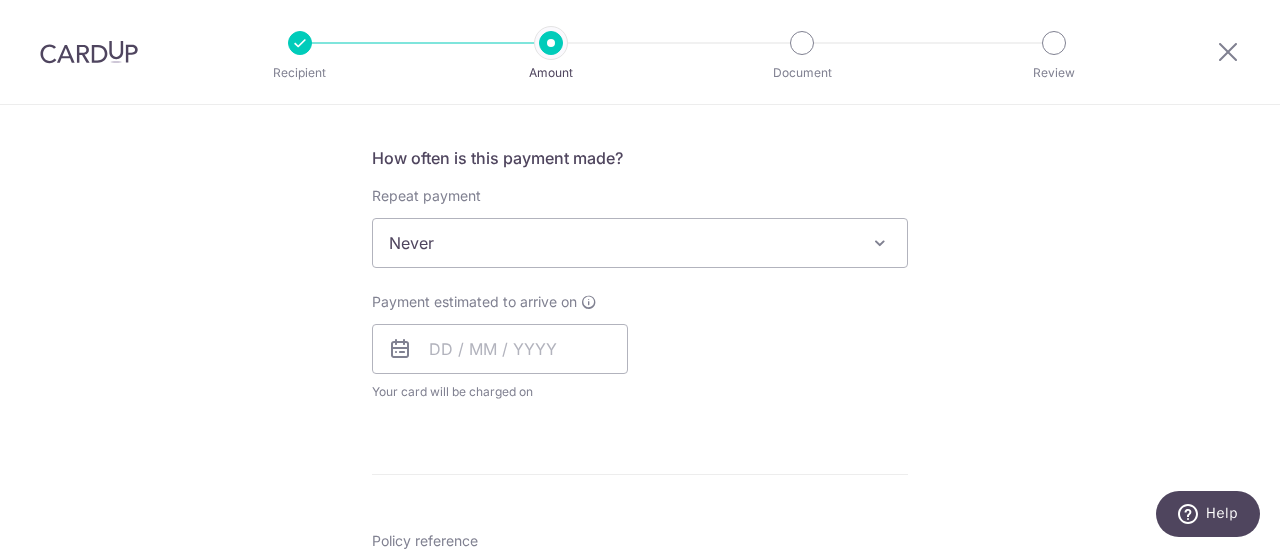 click on "Never" at bounding box center (640, 243) 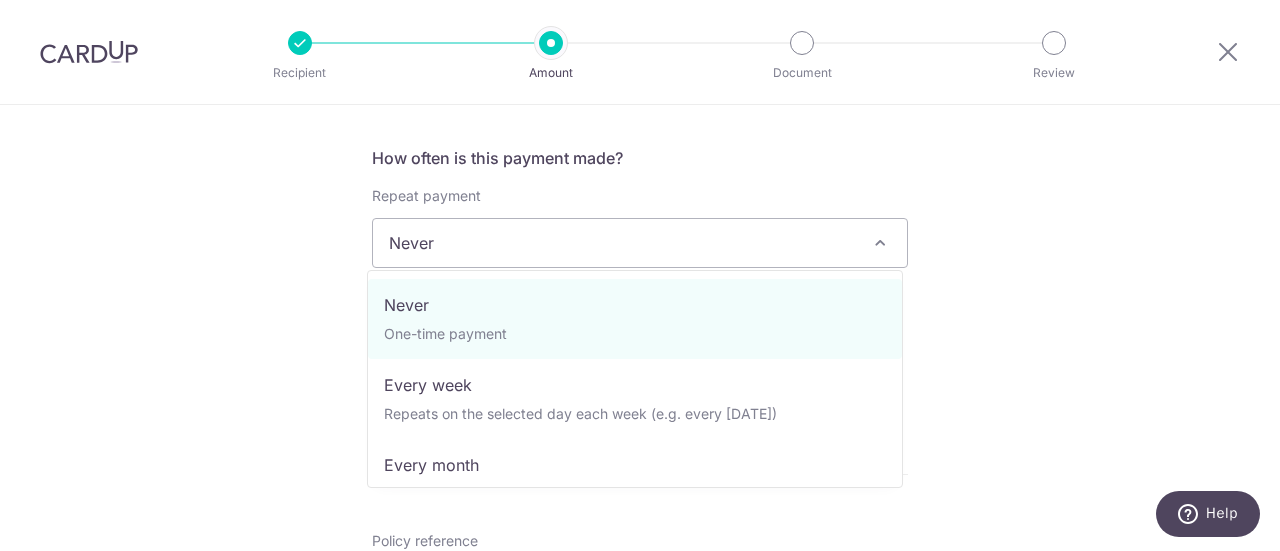 click on "Never" at bounding box center (640, 243) 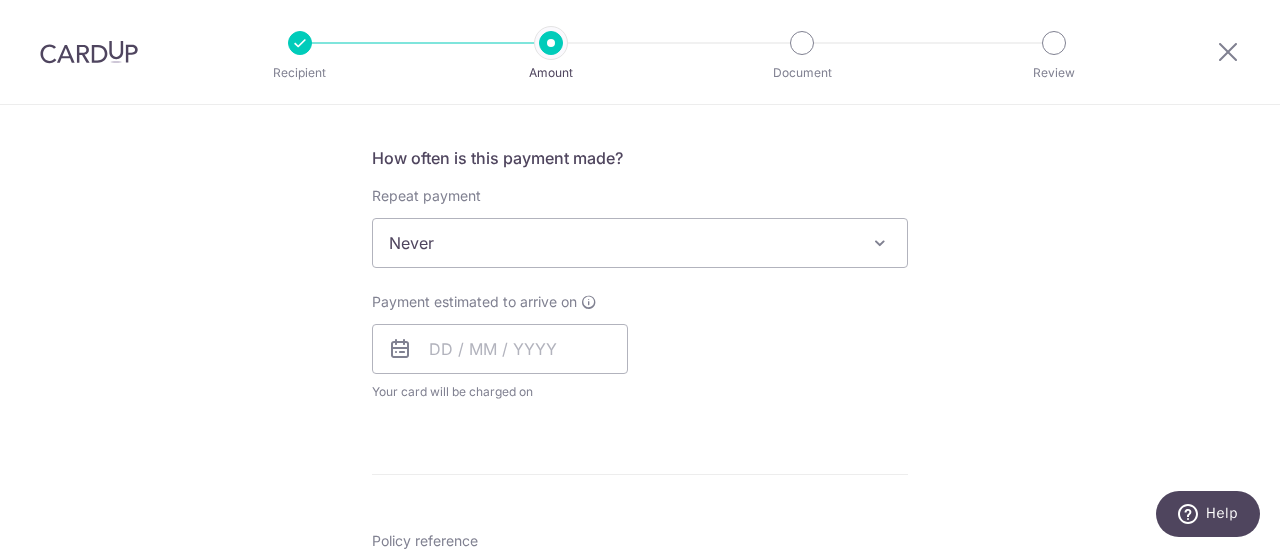 click at bounding box center (89, 52) 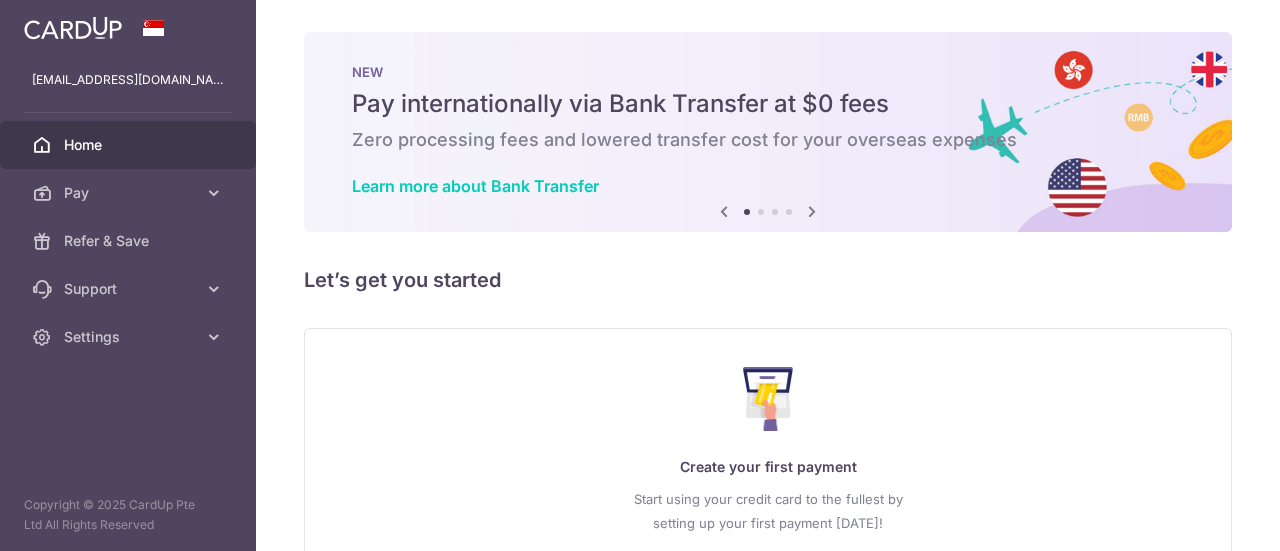 scroll, scrollTop: 154, scrollLeft: 0, axis: vertical 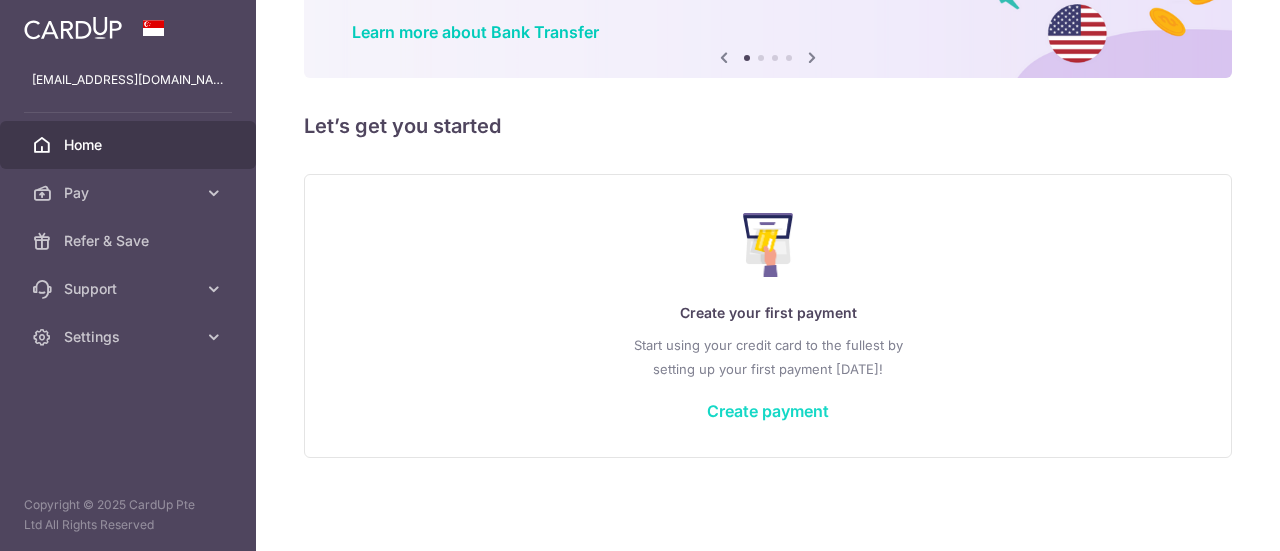 click on "Create payment" at bounding box center (768, 411) 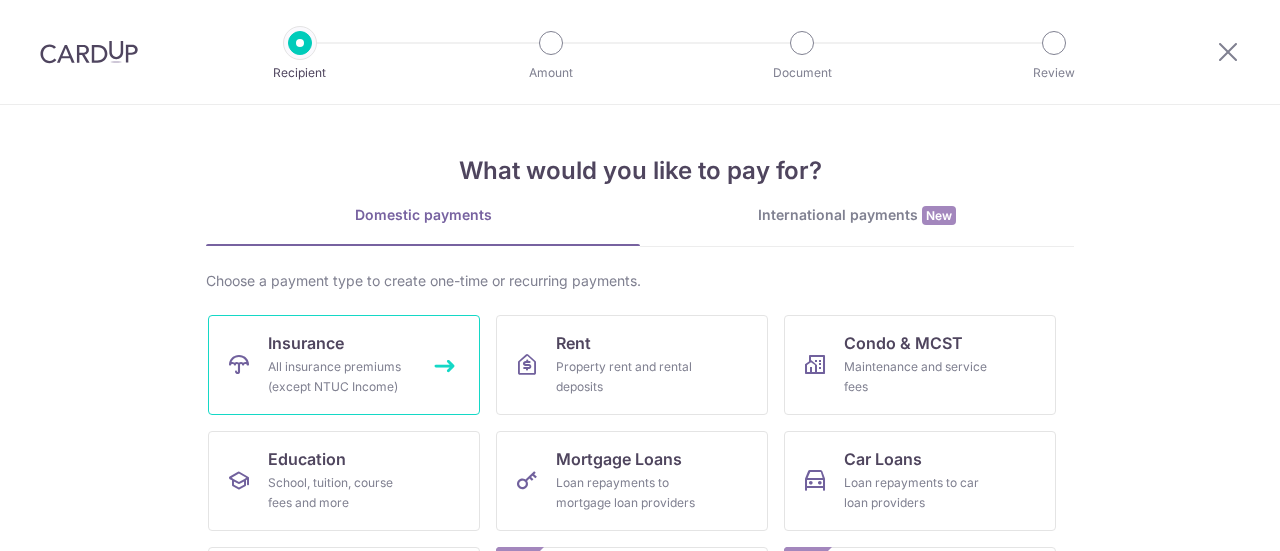 click on "All insurance premiums (except NTUC Income)" at bounding box center [340, 377] 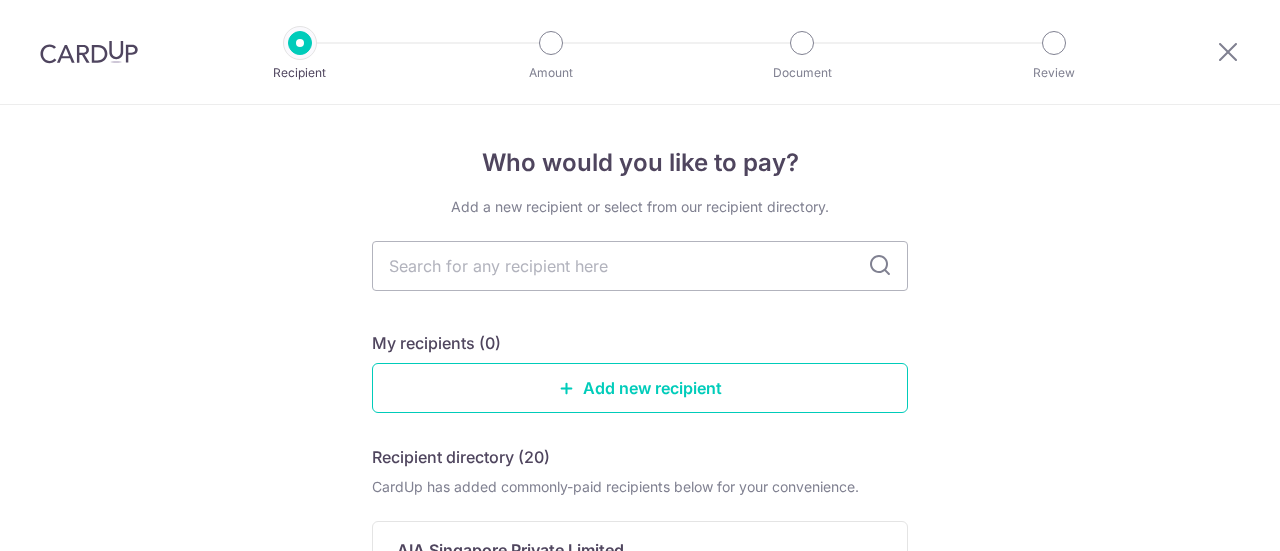 scroll, scrollTop: 0, scrollLeft: 0, axis: both 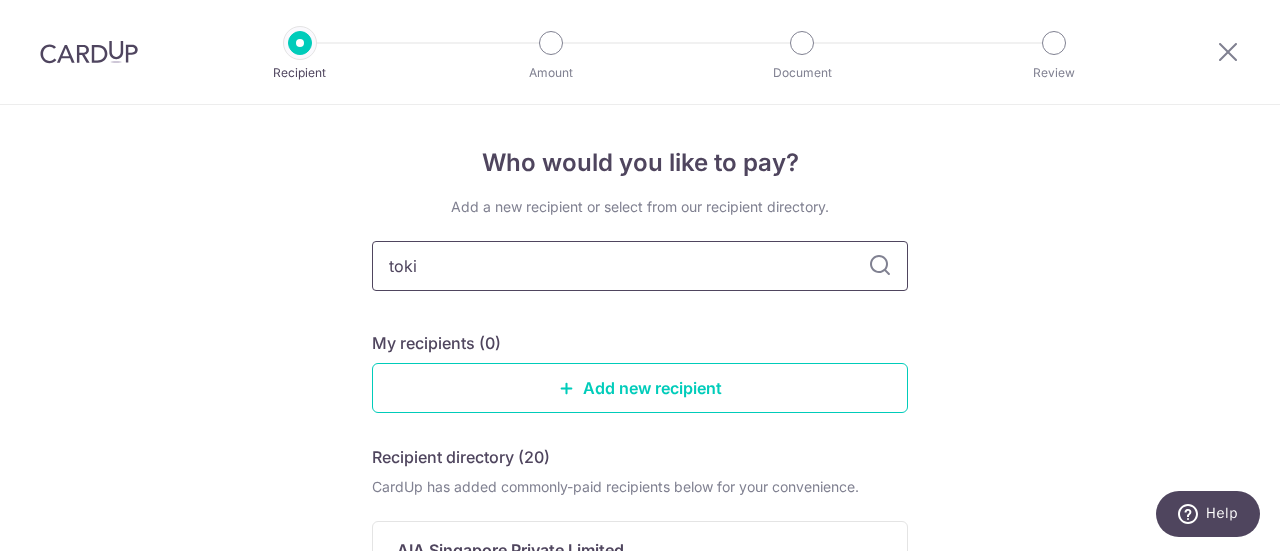 type on "[GEOGRAPHIC_DATA]" 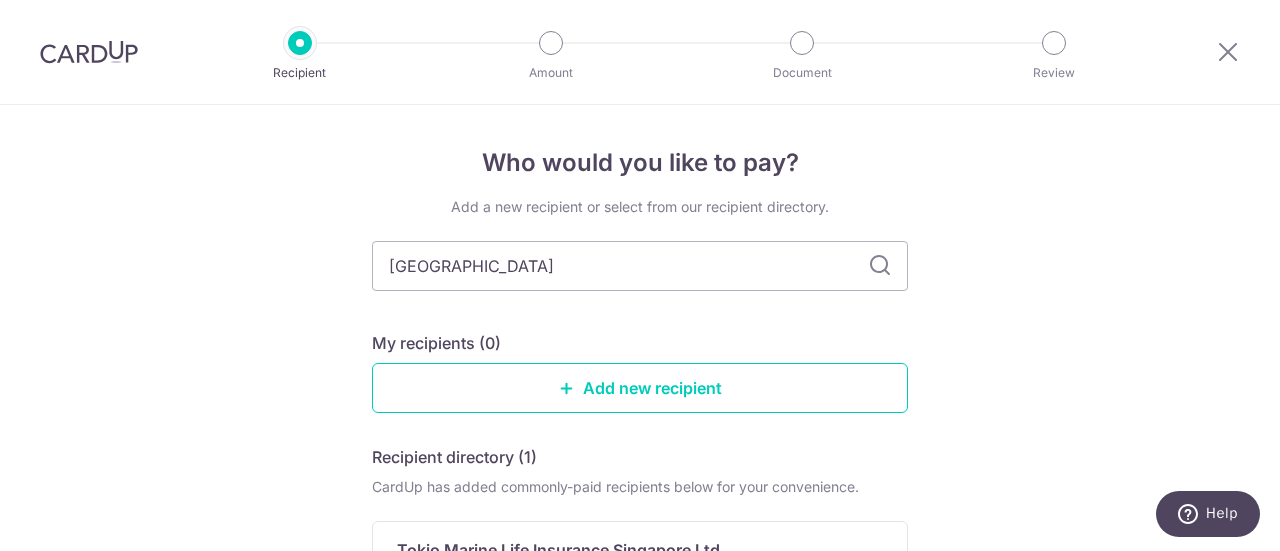 scroll, scrollTop: 172, scrollLeft: 0, axis: vertical 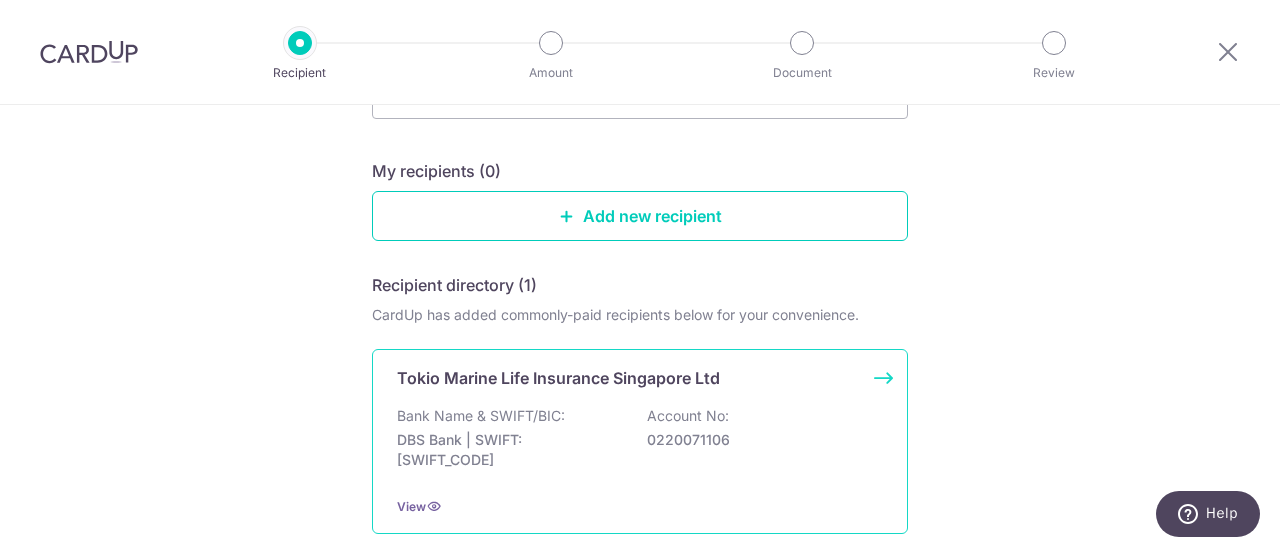 click on "Account No:" at bounding box center [688, 416] 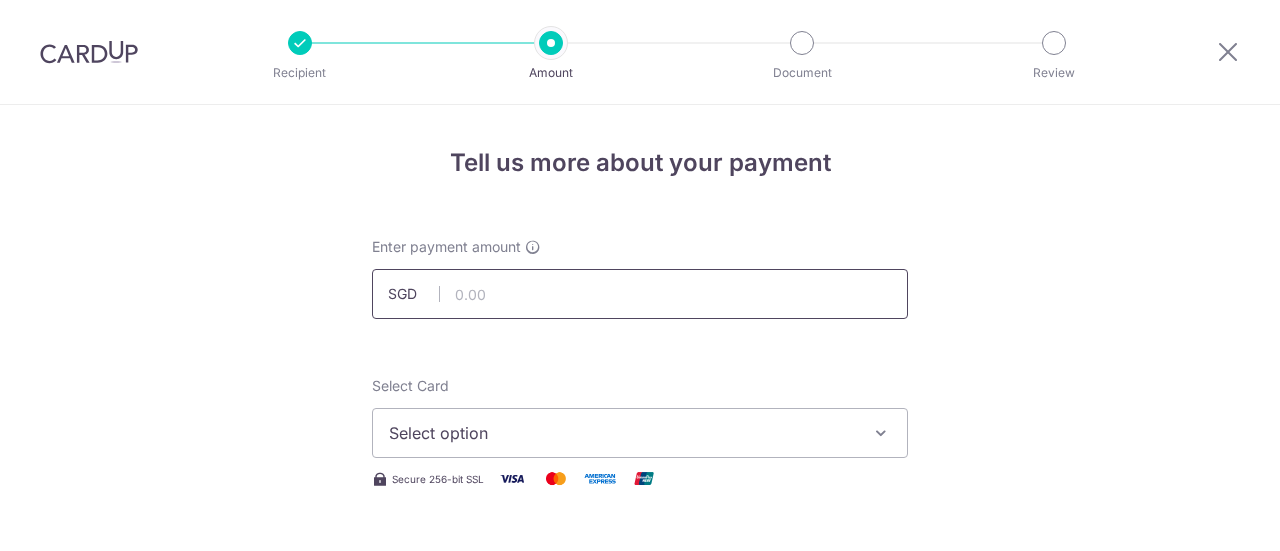 scroll, scrollTop: 0, scrollLeft: 0, axis: both 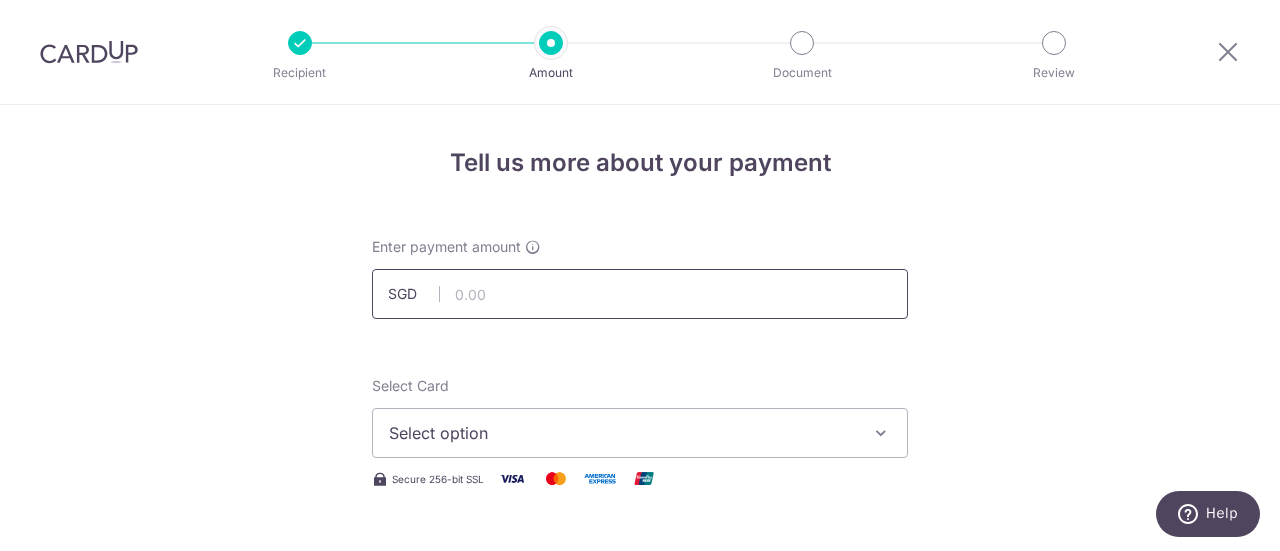 click at bounding box center (640, 294) 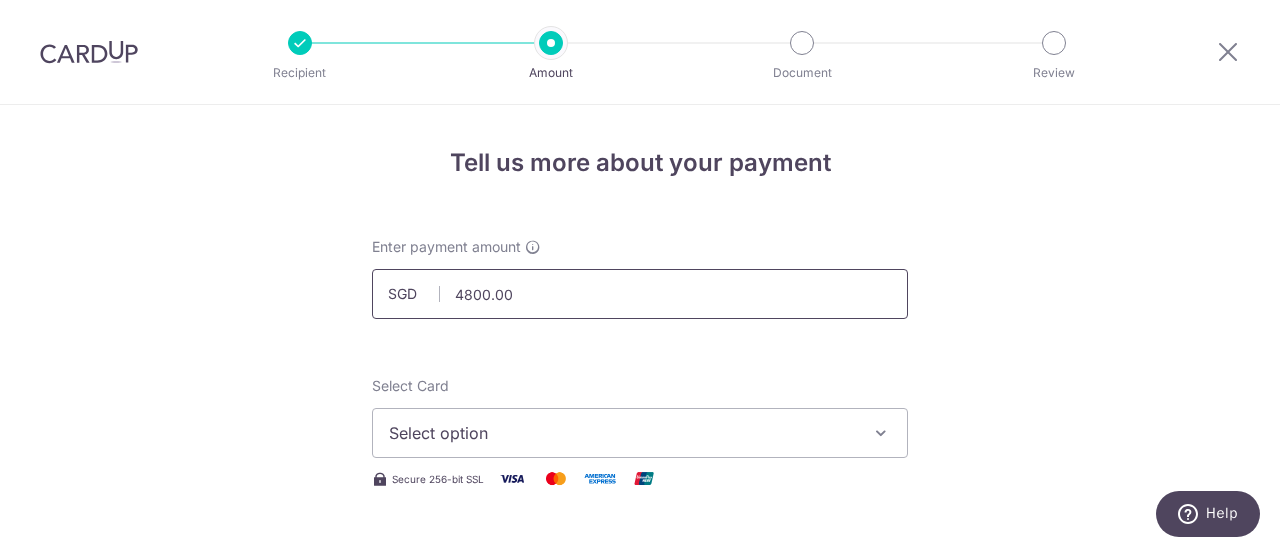 scroll, scrollTop: 180, scrollLeft: 0, axis: vertical 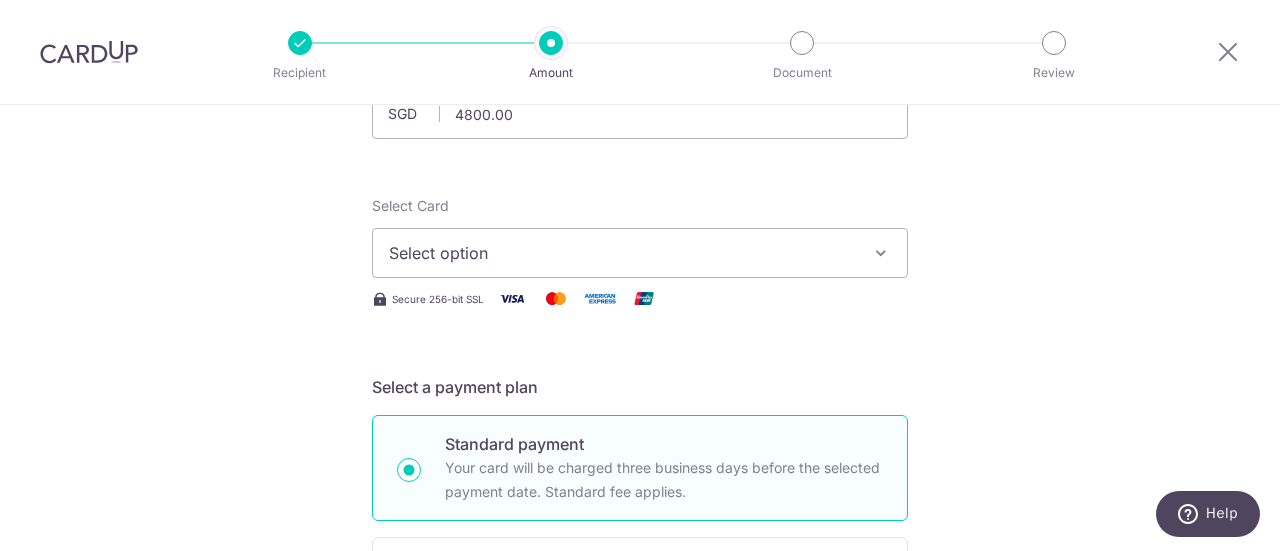 type on "4,800.00" 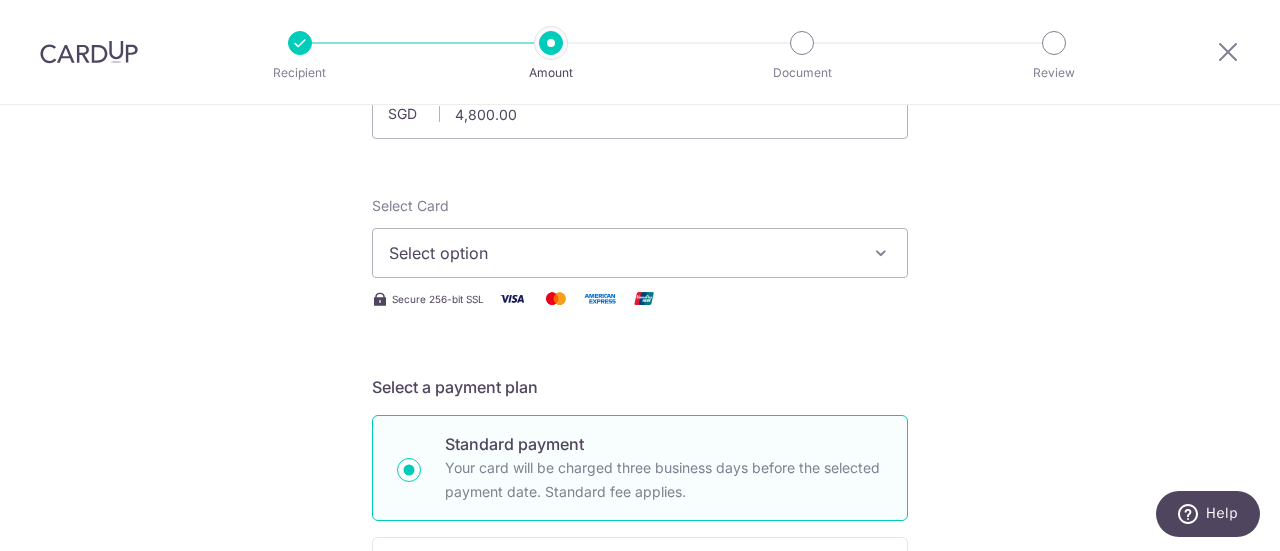 click on "Select option" at bounding box center [622, 253] 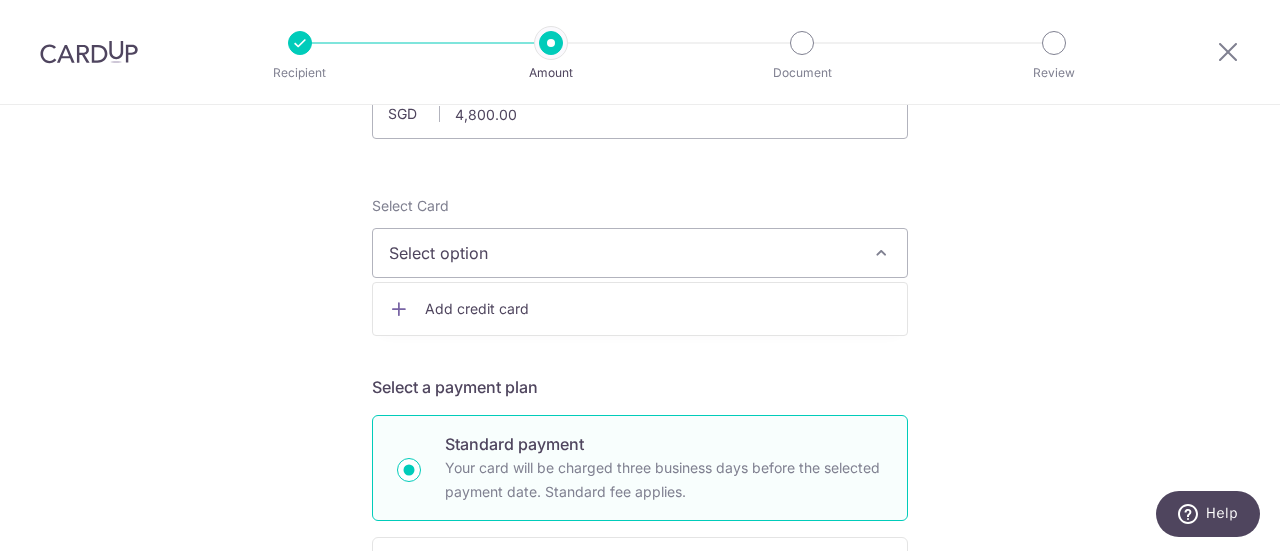 click on "Add credit card" at bounding box center (658, 309) 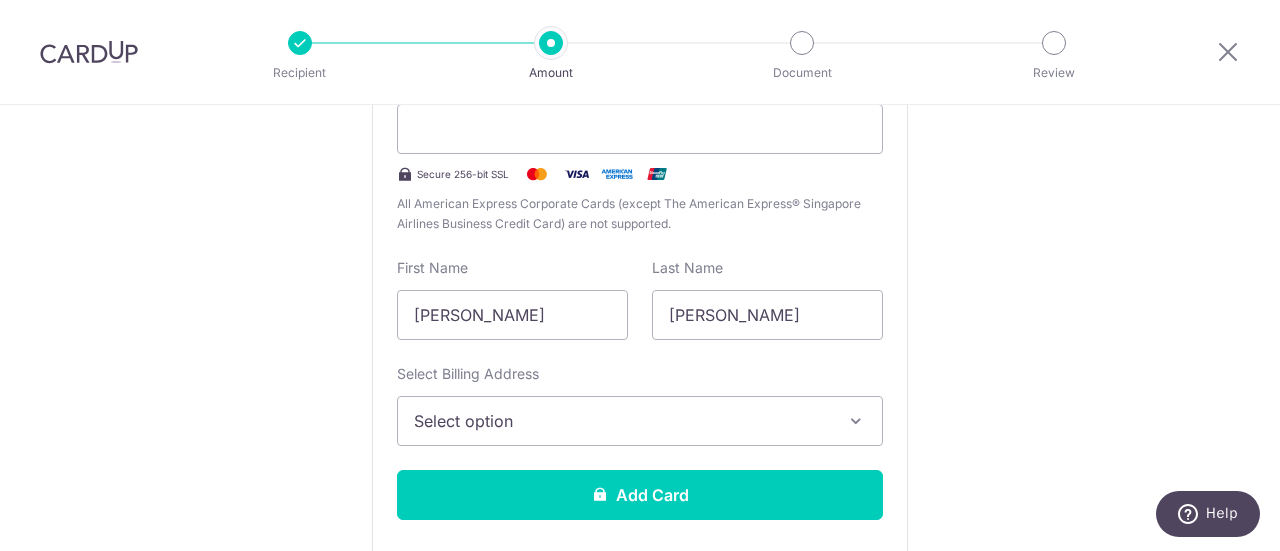 scroll, scrollTop: 480, scrollLeft: 0, axis: vertical 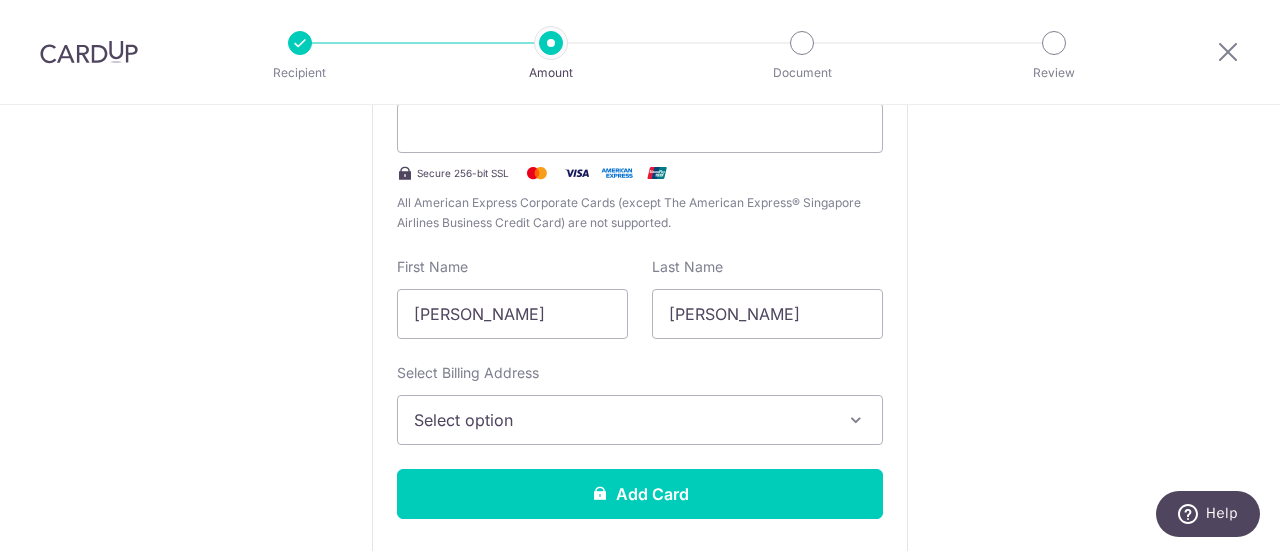 click on "Select option" at bounding box center (640, 420) 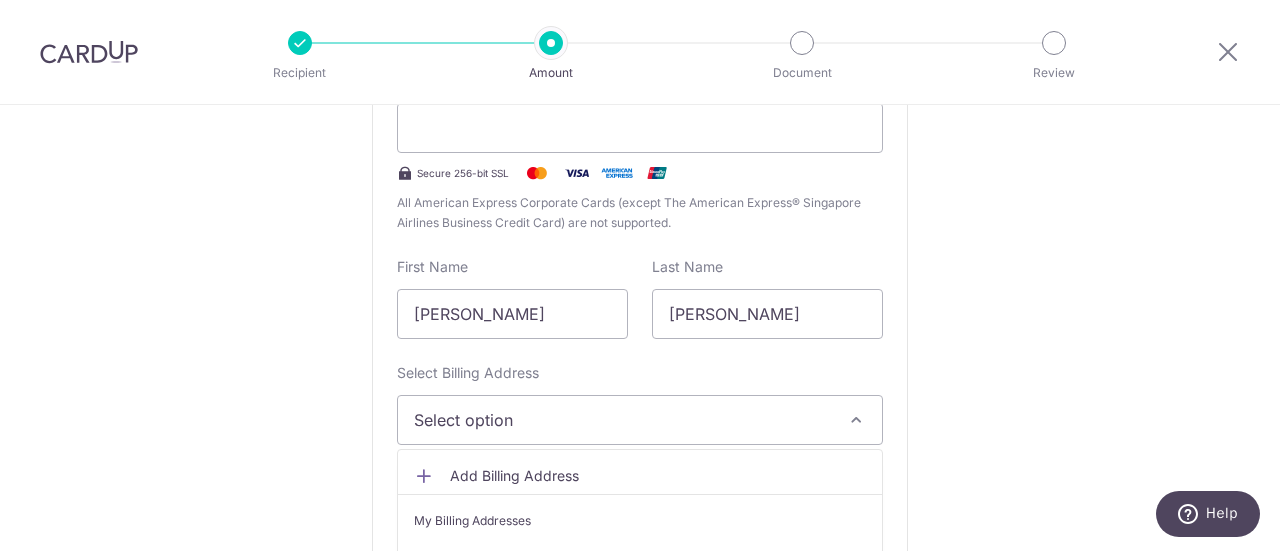 scroll, scrollTop: 624, scrollLeft: 0, axis: vertical 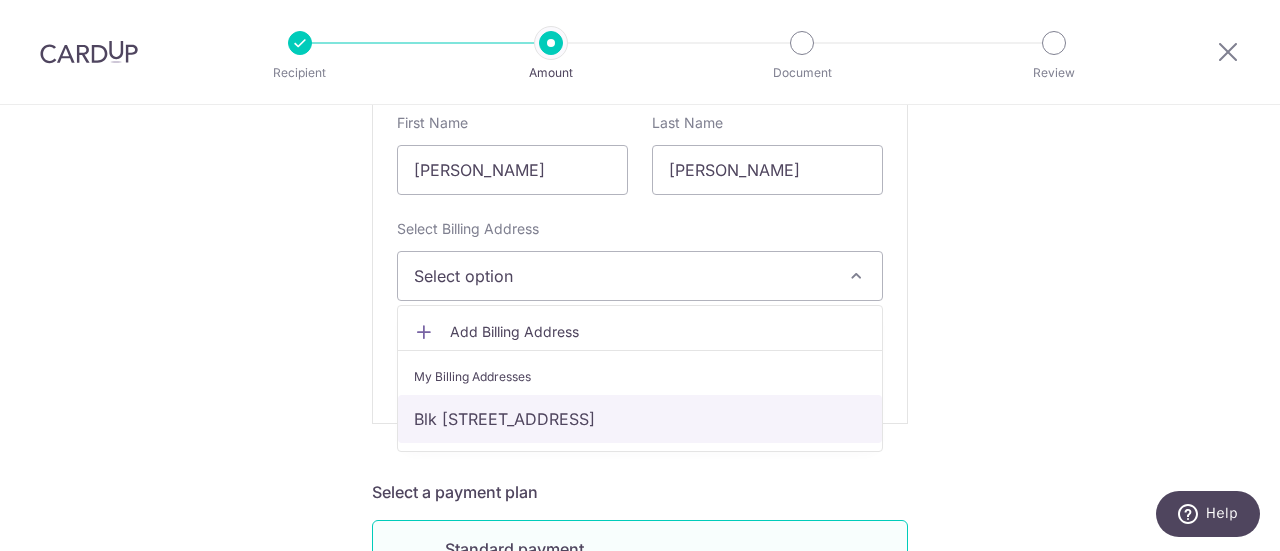 click on "Blk 249, #02-364, Bishan Street 22, Singapore, Singapore-570249" at bounding box center [640, 419] 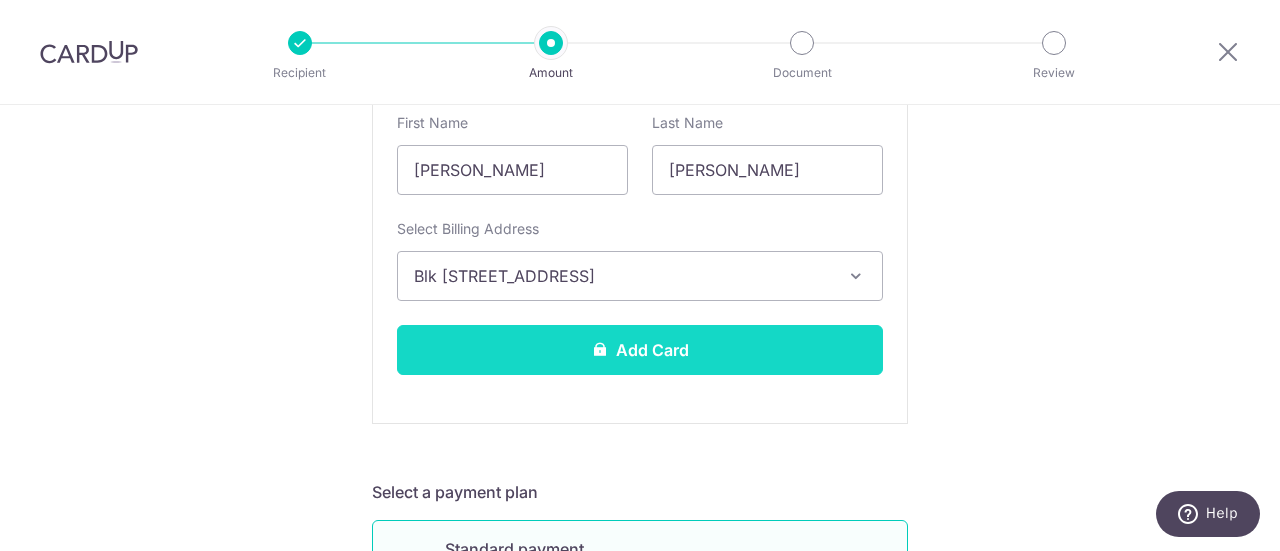 click on "Add Card" at bounding box center (640, 350) 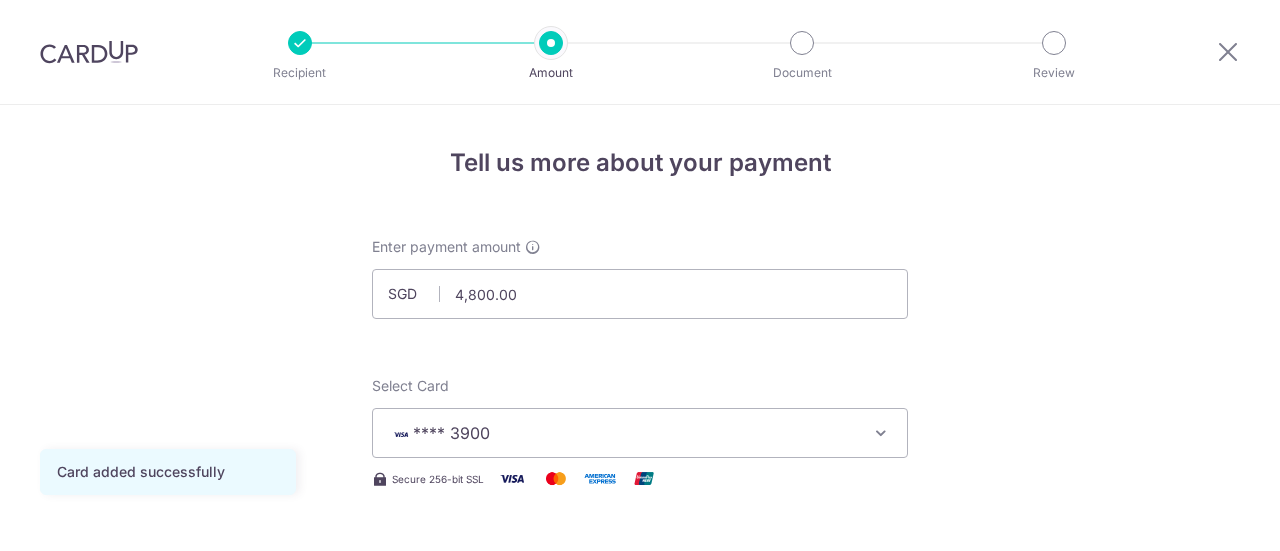 scroll, scrollTop: 0, scrollLeft: 0, axis: both 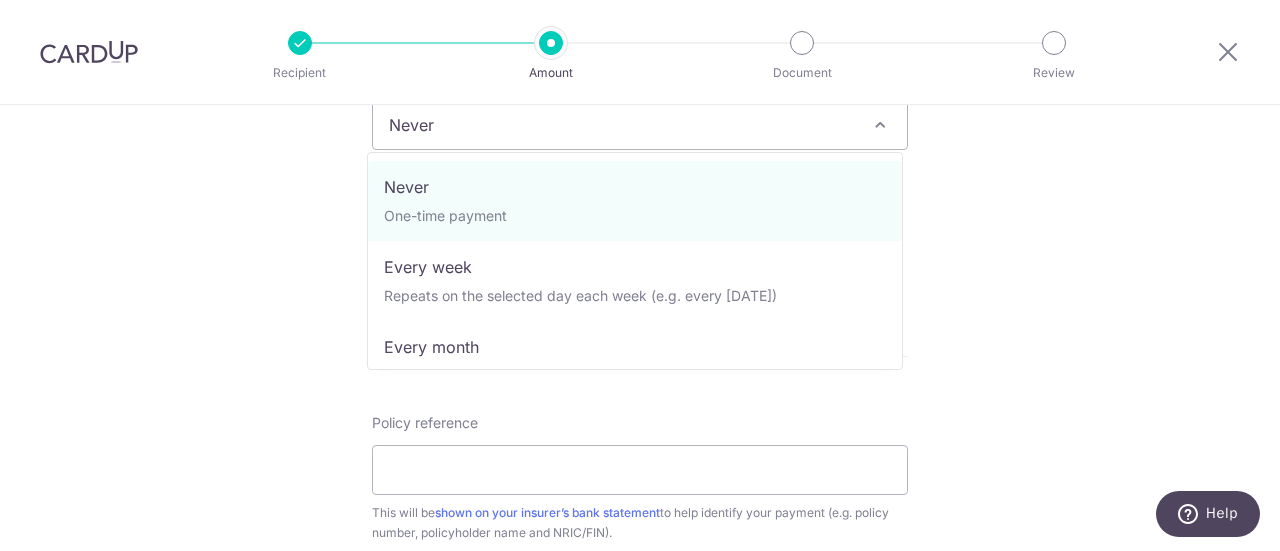click on "Never" at bounding box center [640, 125] 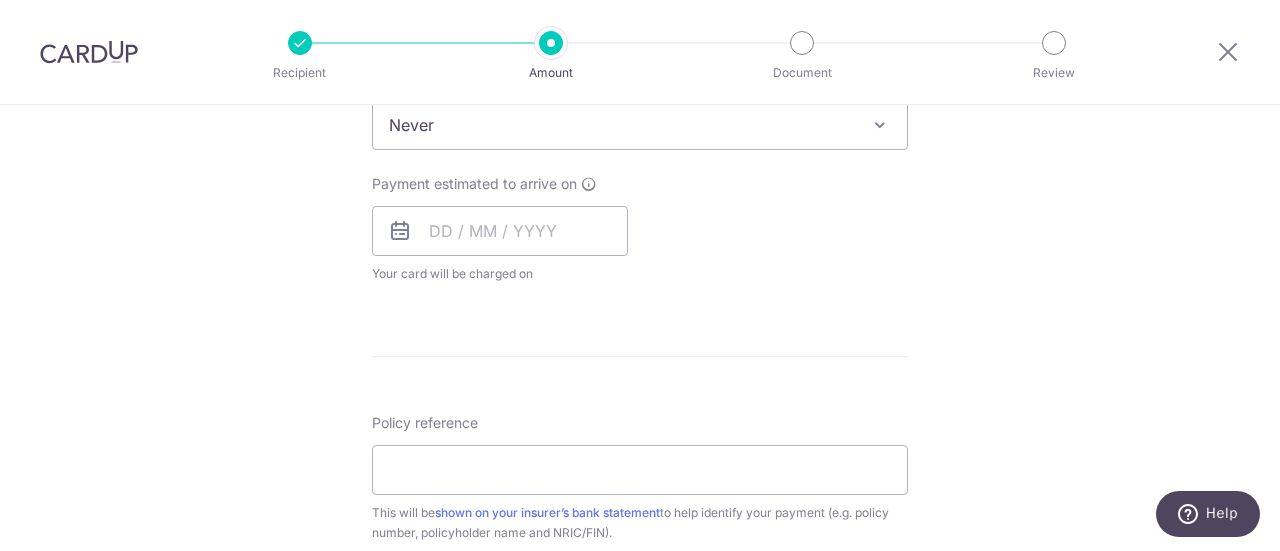 click on "Never" at bounding box center (640, 125) 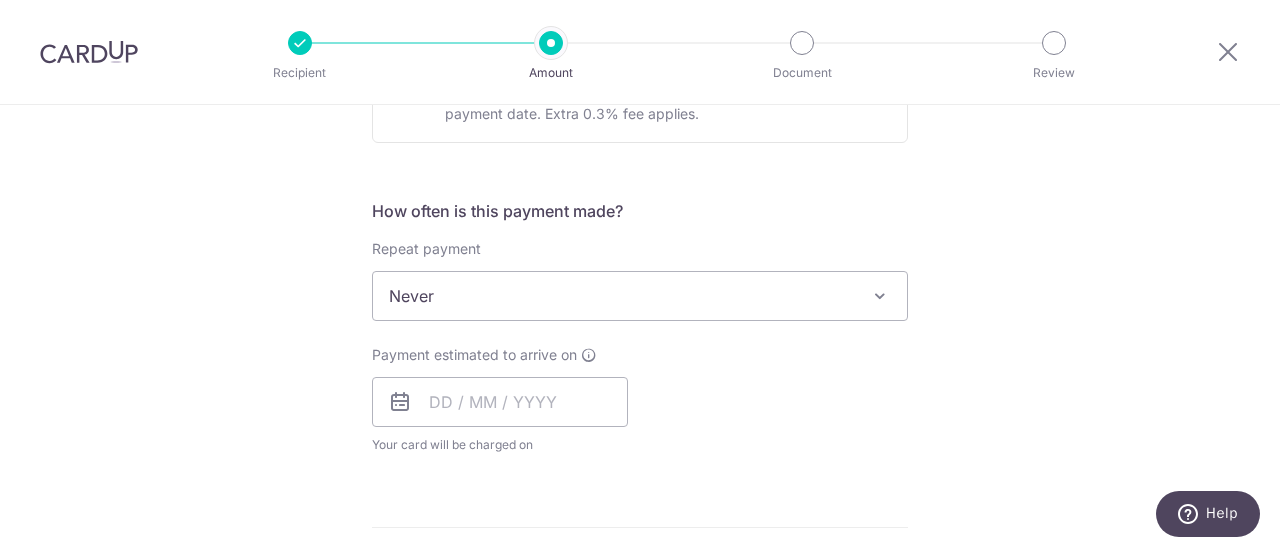 scroll, scrollTop: 679, scrollLeft: 0, axis: vertical 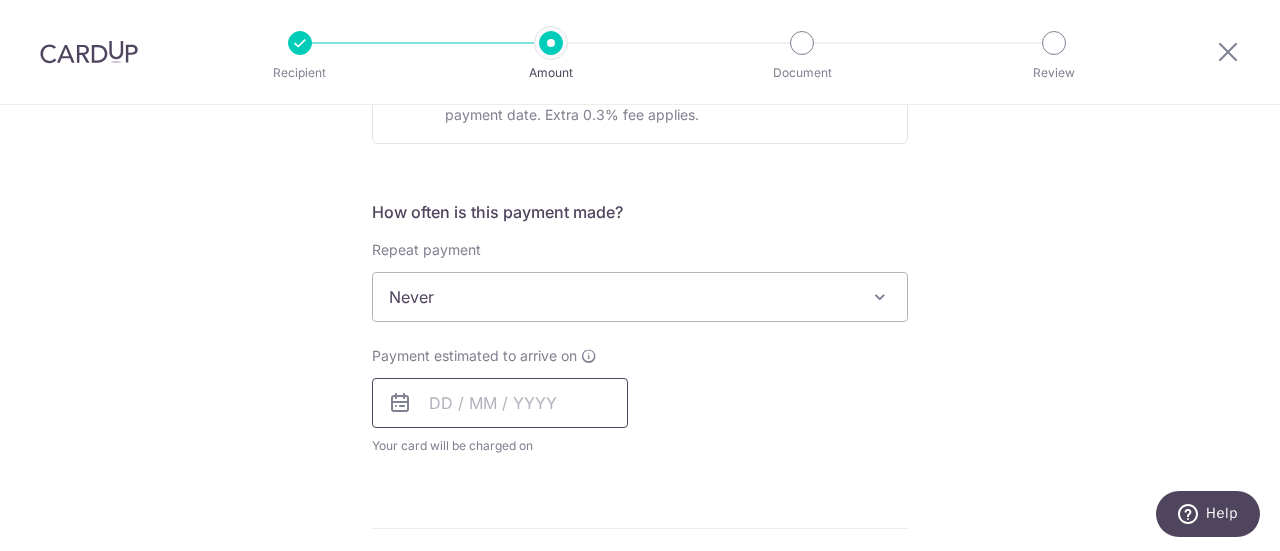 click at bounding box center (500, 403) 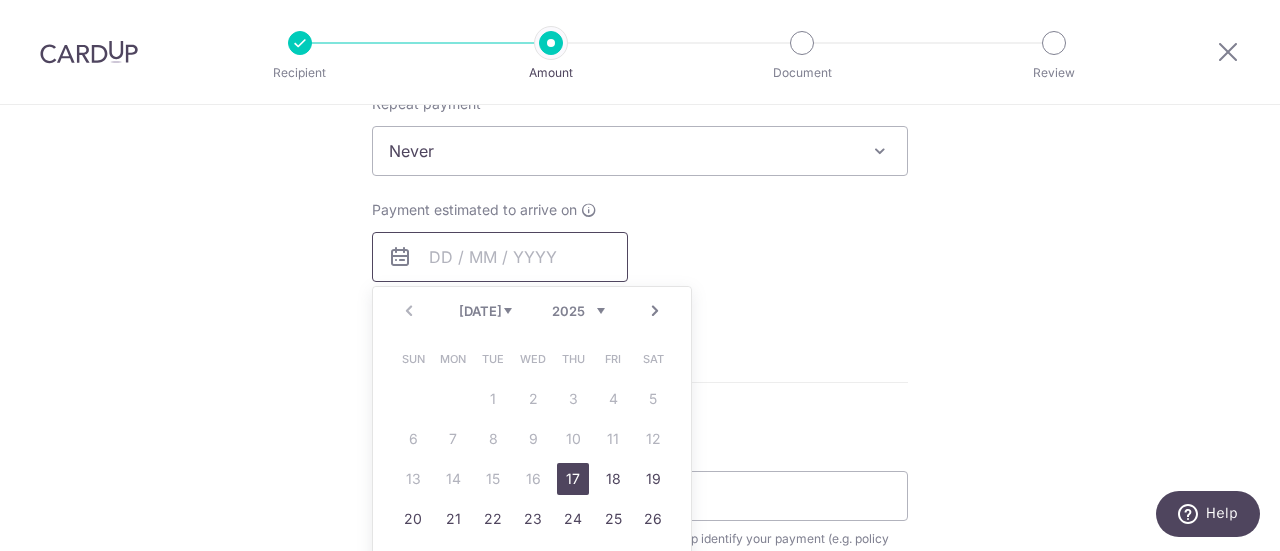 scroll, scrollTop: 905, scrollLeft: 0, axis: vertical 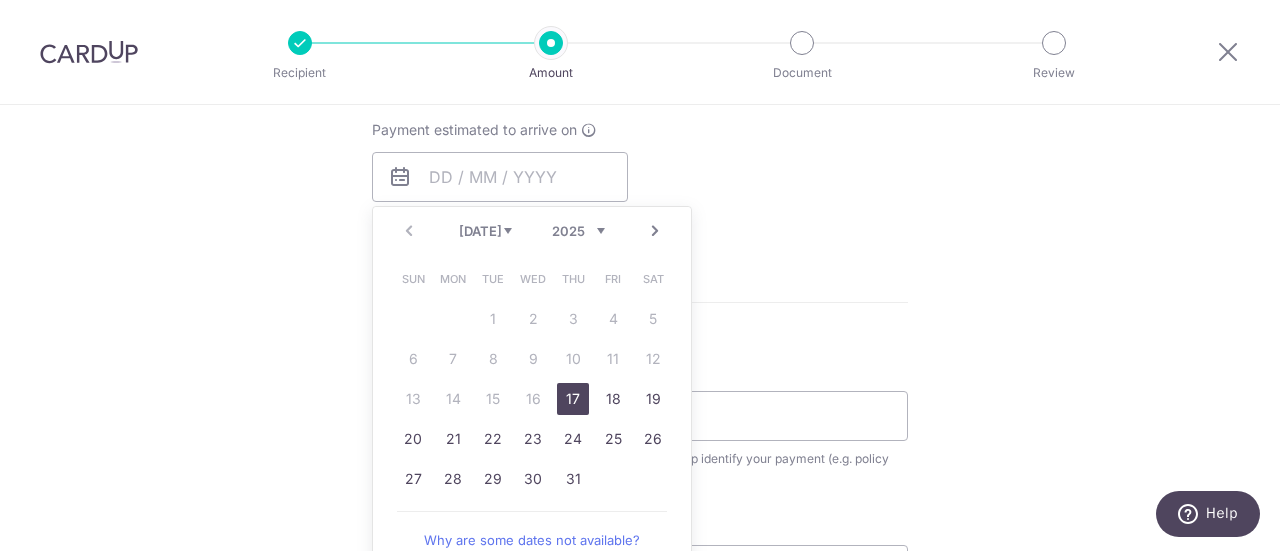 click on "17" at bounding box center [573, 399] 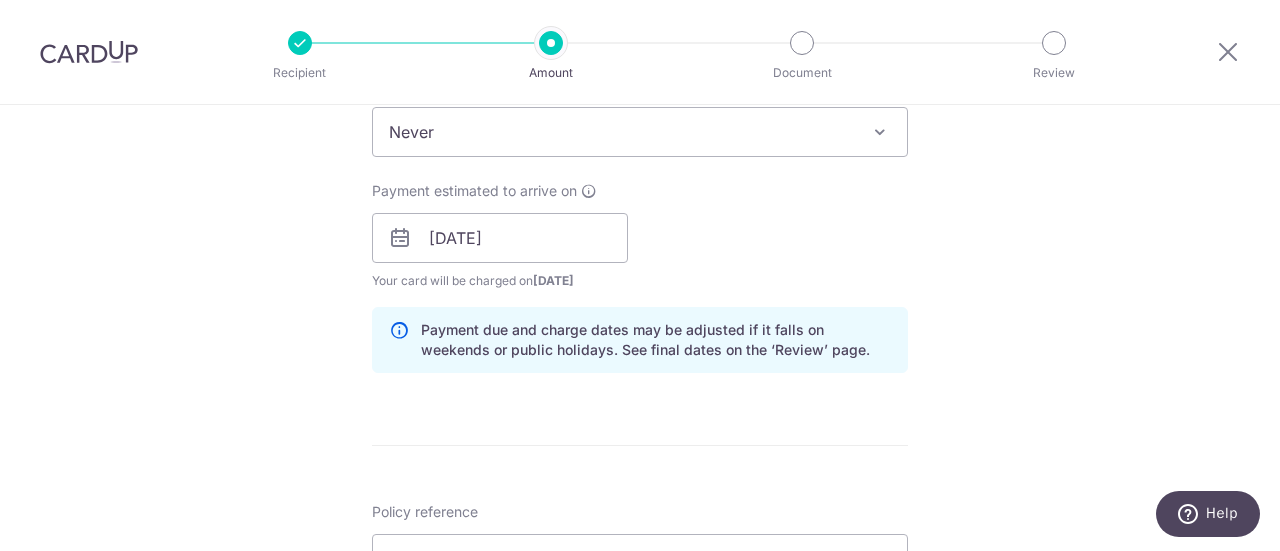 scroll, scrollTop: 791, scrollLeft: 0, axis: vertical 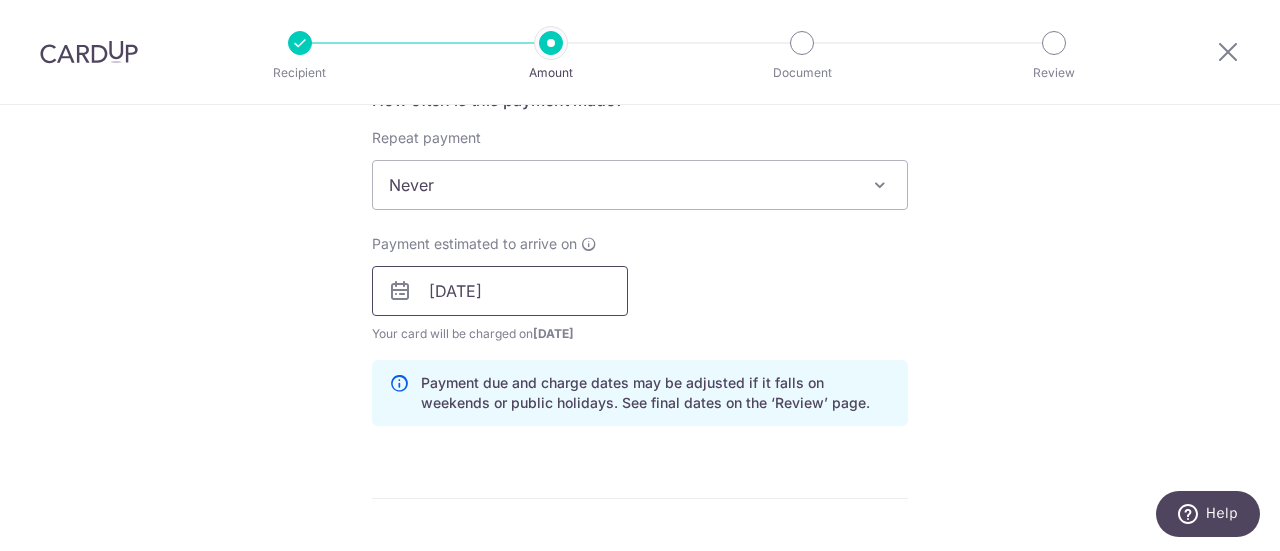 click on "17/07/2025" at bounding box center (500, 291) 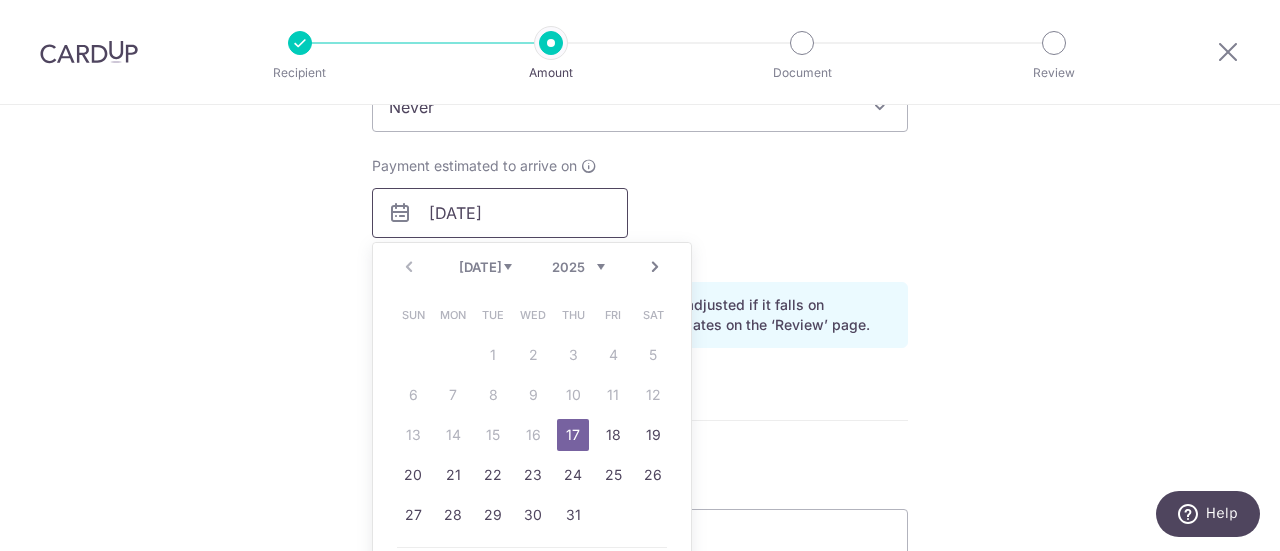 scroll, scrollTop: 870, scrollLeft: 0, axis: vertical 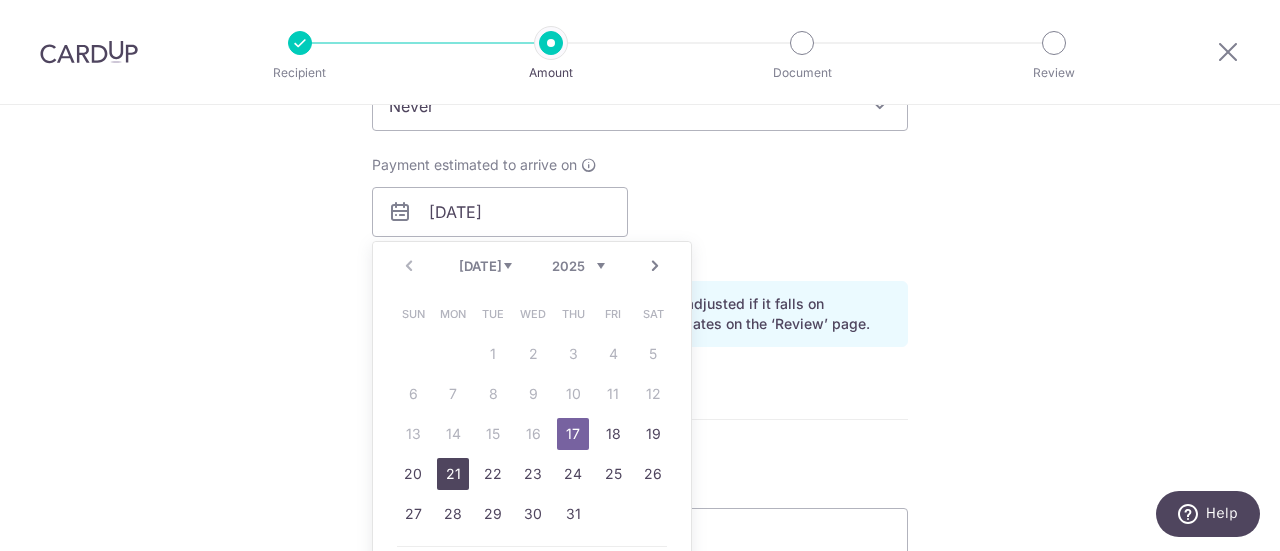 click on "21" at bounding box center [453, 474] 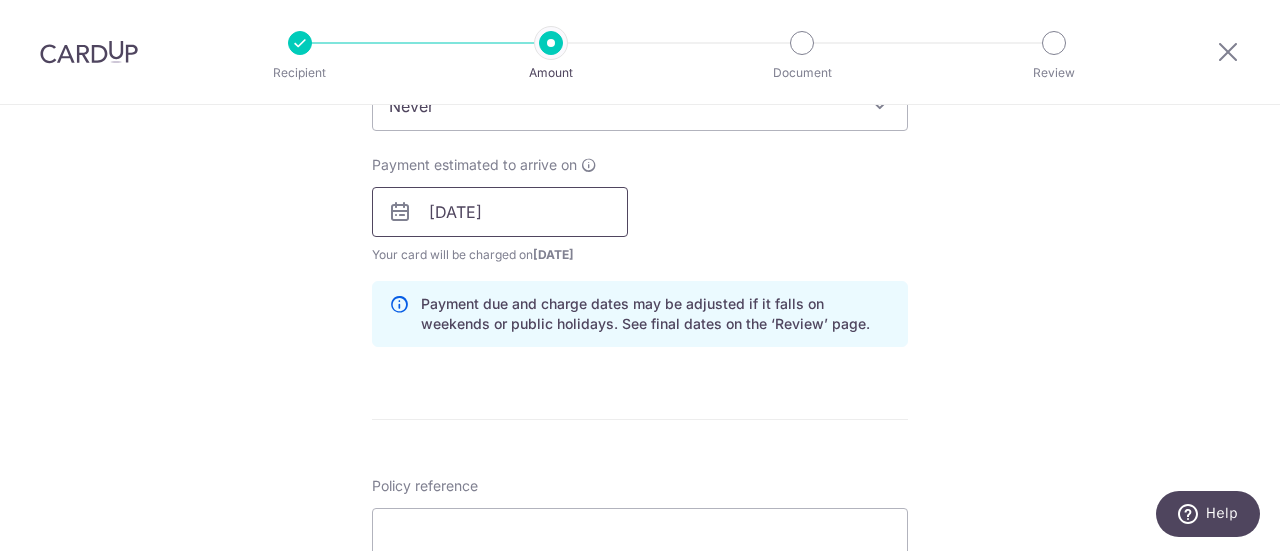 click on "21/07/2025" at bounding box center (500, 212) 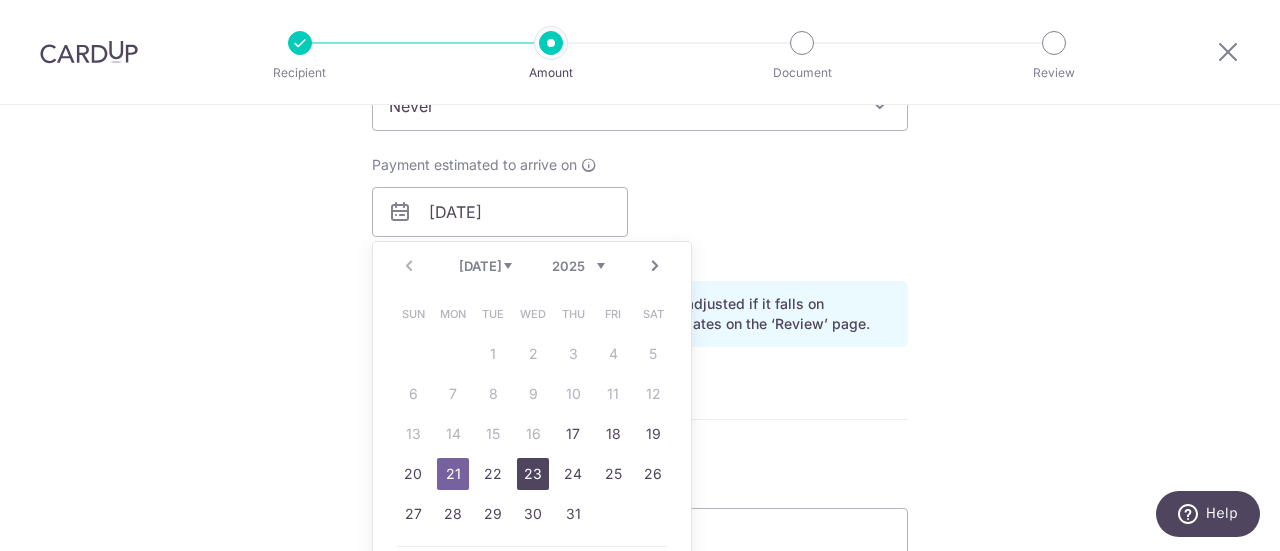 click on "23" at bounding box center [533, 474] 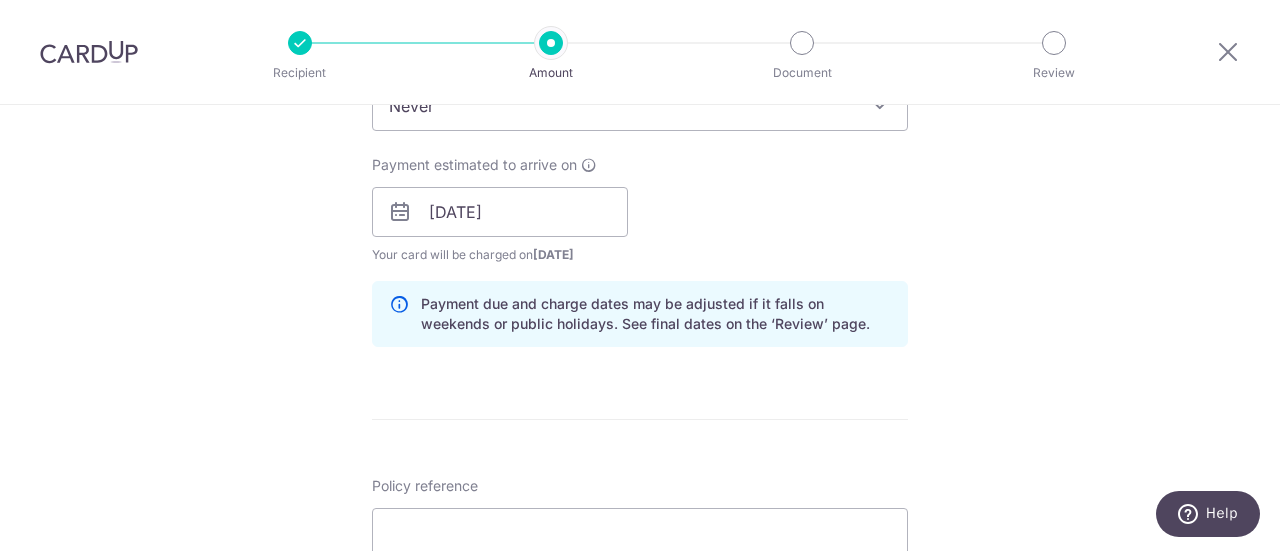 click on "Enter payment amount
SGD
4,800.00
4800.00
Card added successfully
Select Card
**** 3900
Add credit card
Your Cards
**** 3900
Secure 256-bit SSL
Text
New card details
Card
Secure 256-bit SSL" at bounding box center [640, 199] 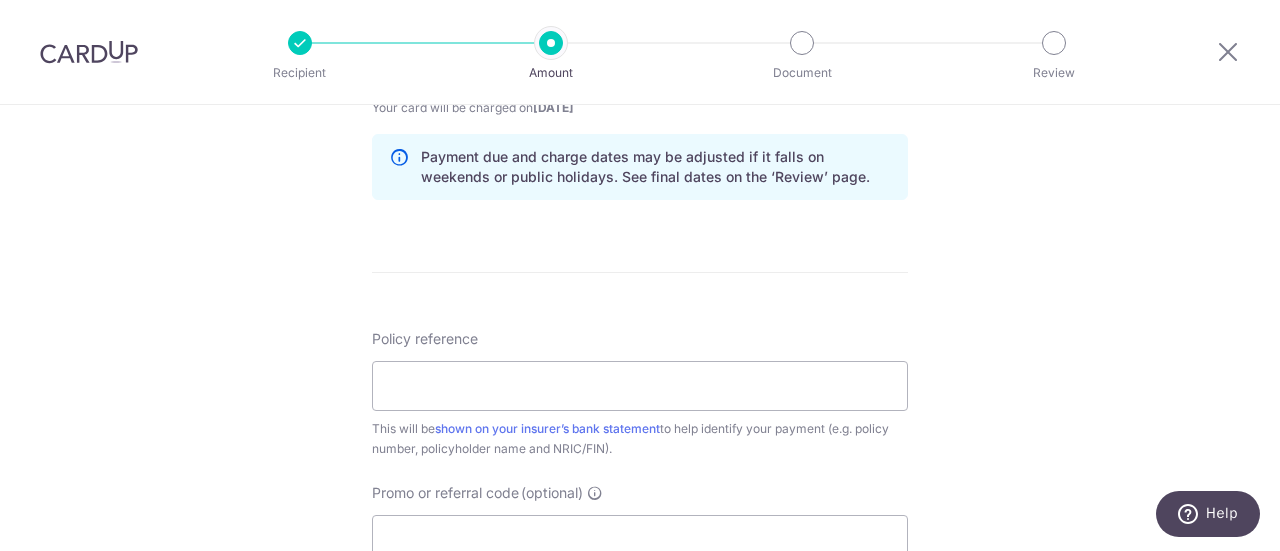 scroll, scrollTop: 1026, scrollLeft: 0, axis: vertical 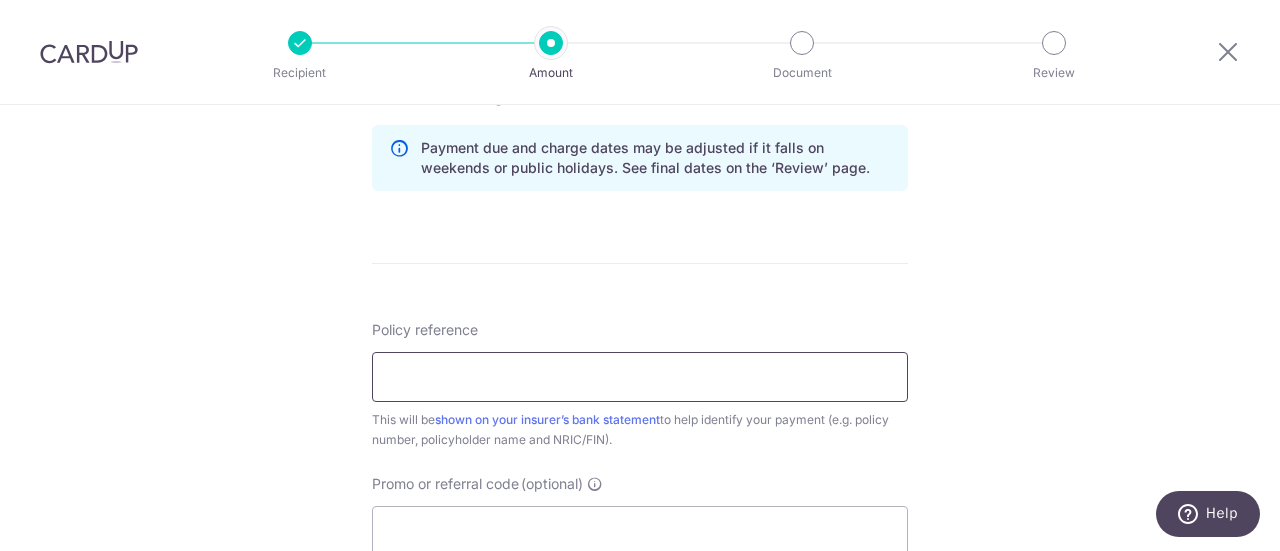 click on "Policy reference" at bounding box center (640, 377) 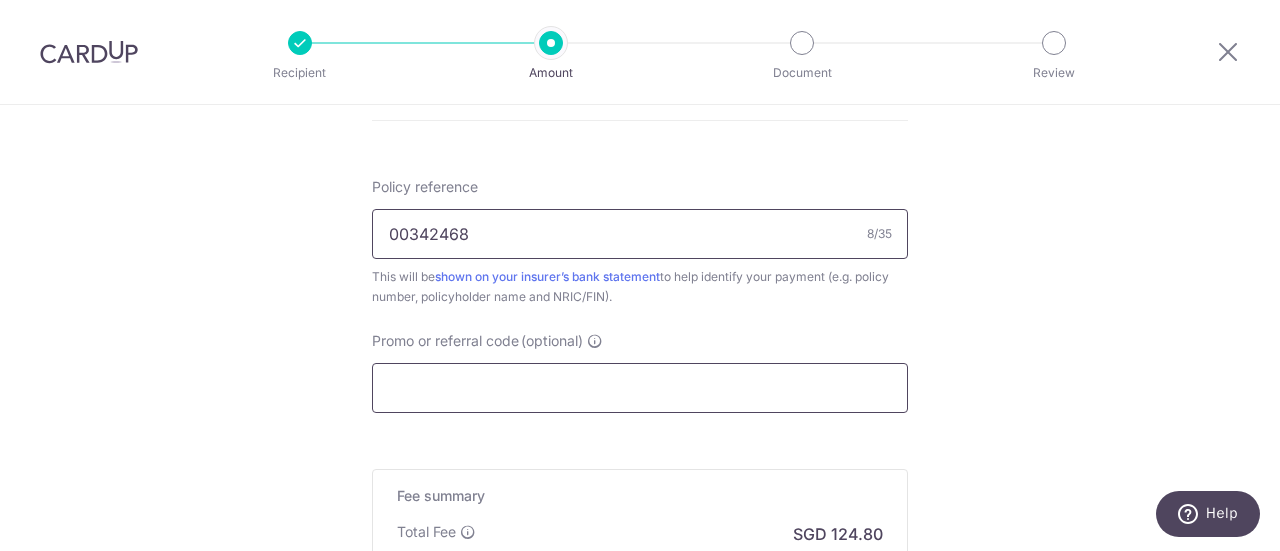 scroll, scrollTop: 1170, scrollLeft: 0, axis: vertical 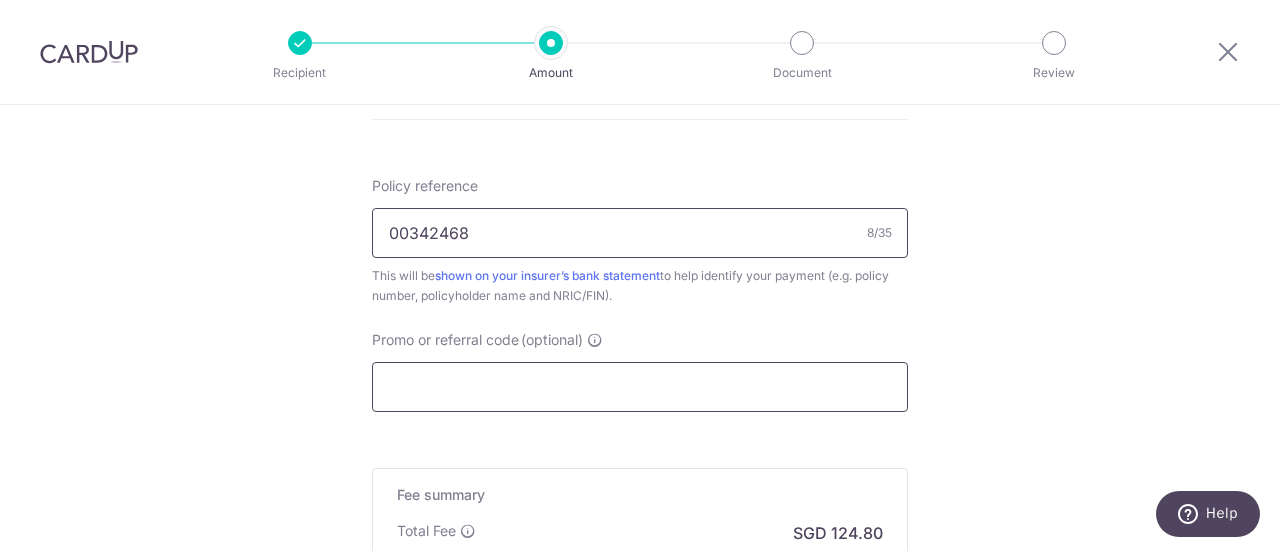 type on "00342468" 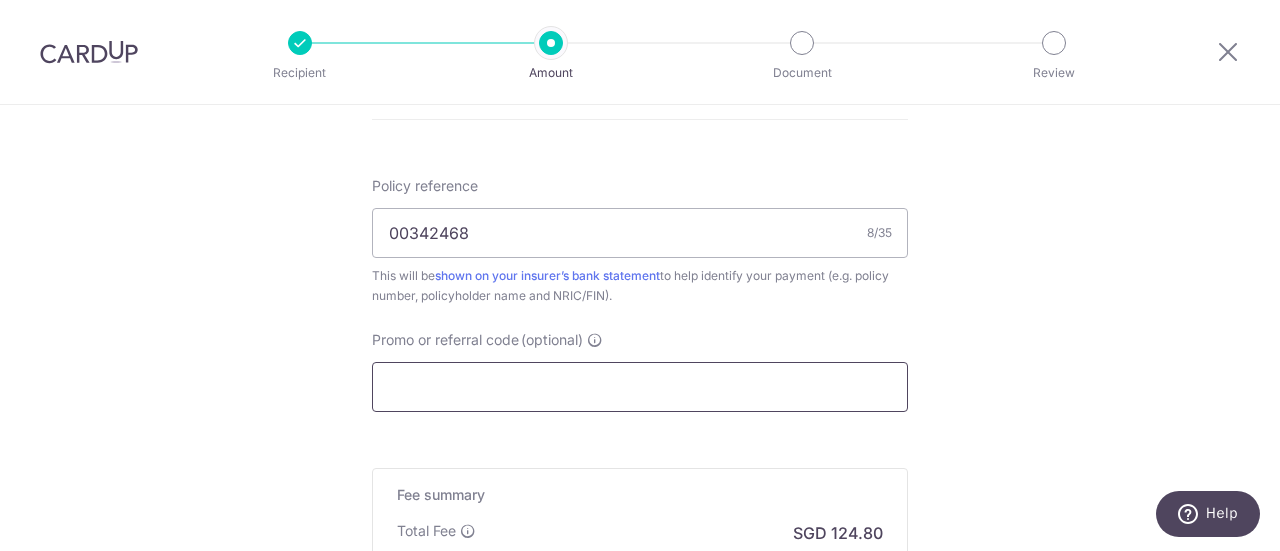 click on "Promo or referral code
(optional)" at bounding box center [640, 387] 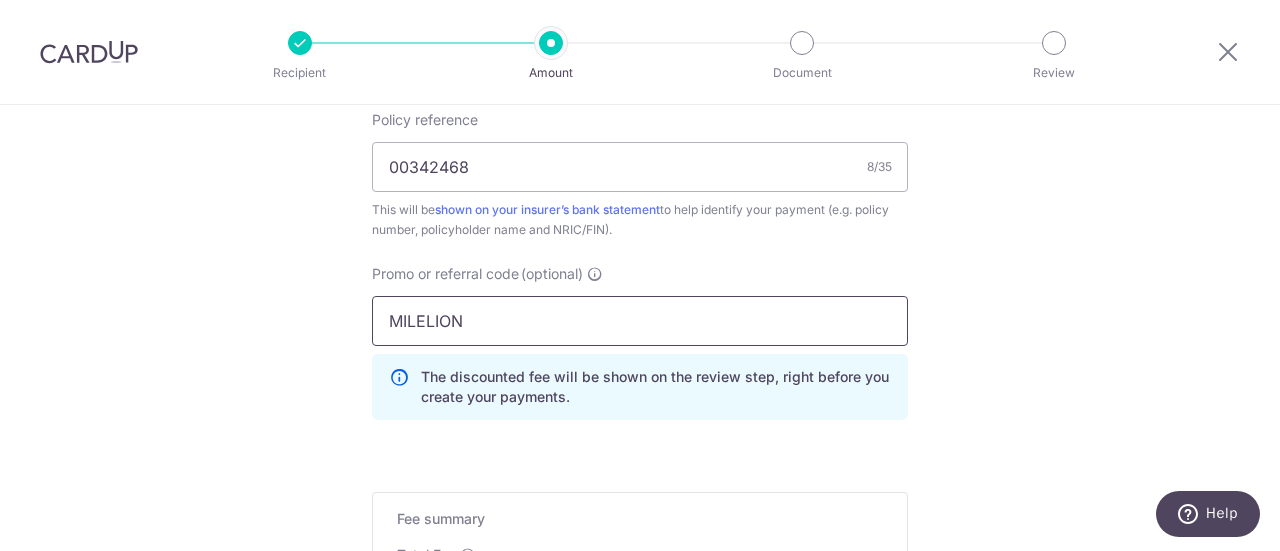 scroll, scrollTop: 1239, scrollLeft: 0, axis: vertical 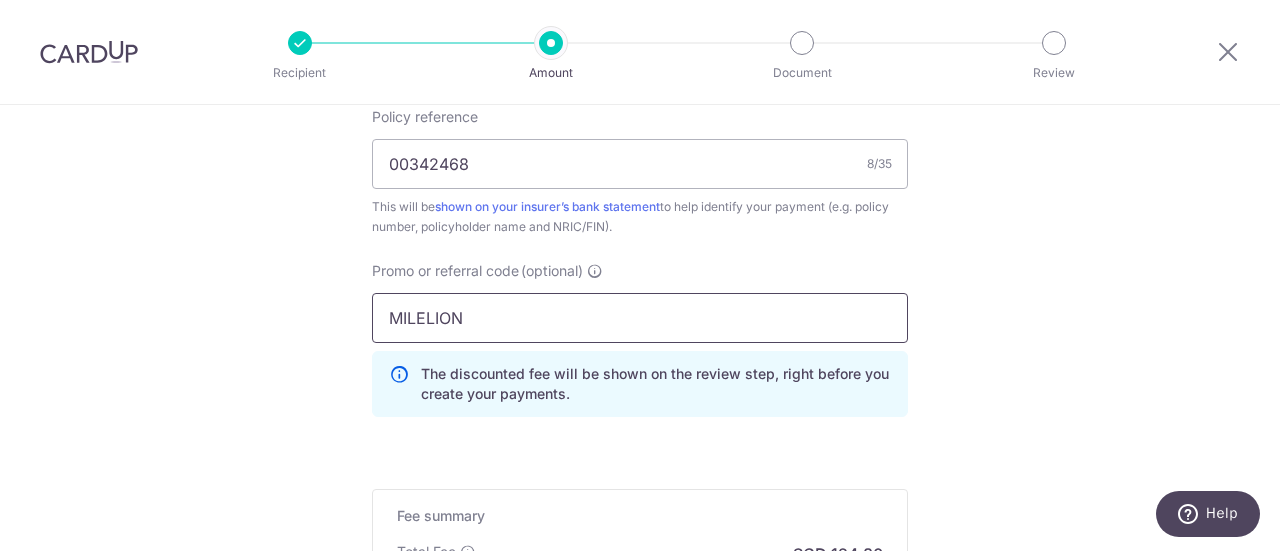 type on "MILELION" 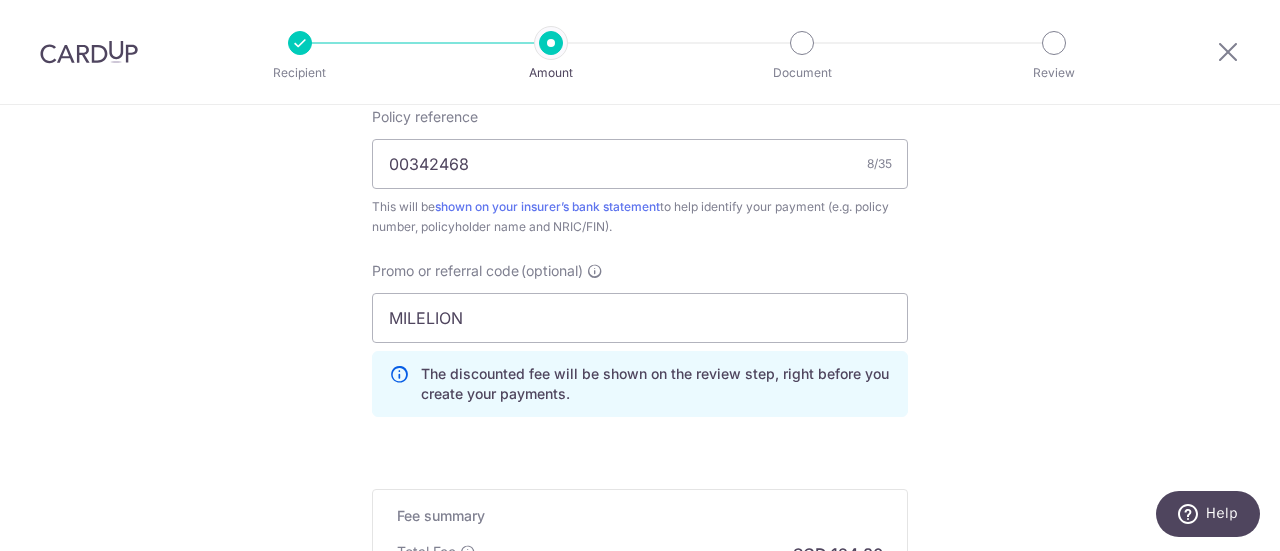 click on "Tell us more about your payment
Enter payment amount
SGD
4,800.00
4800.00
Card added successfully
Select Card
**** 3900
Add credit card
Your Cards
**** 3900
Secure 256-bit SSL
Text
New card details
Card
Secure 256-bit SSL" at bounding box center (640, -144) 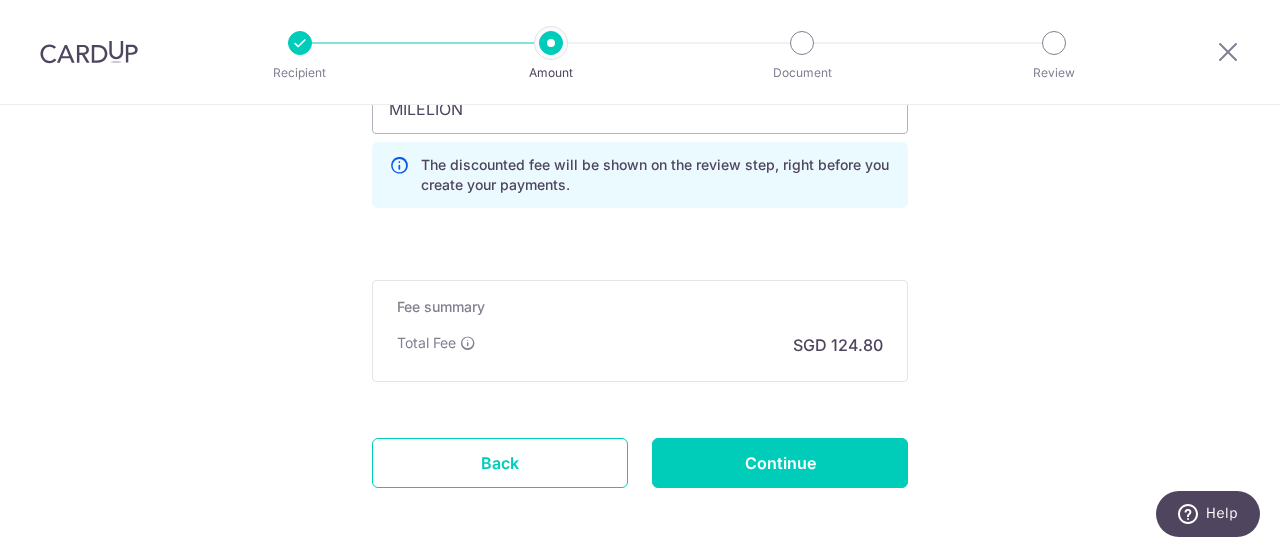 scroll, scrollTop: 1447, scrollLeft: 0, axis: vertical 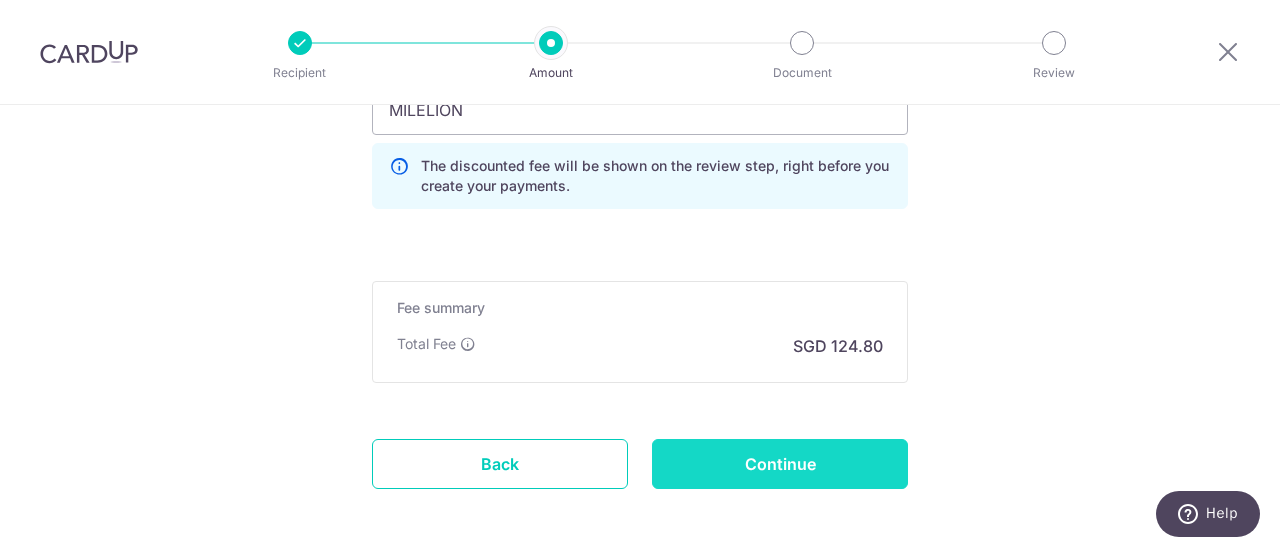 click on "Continue" at bounding box center (780, 464) 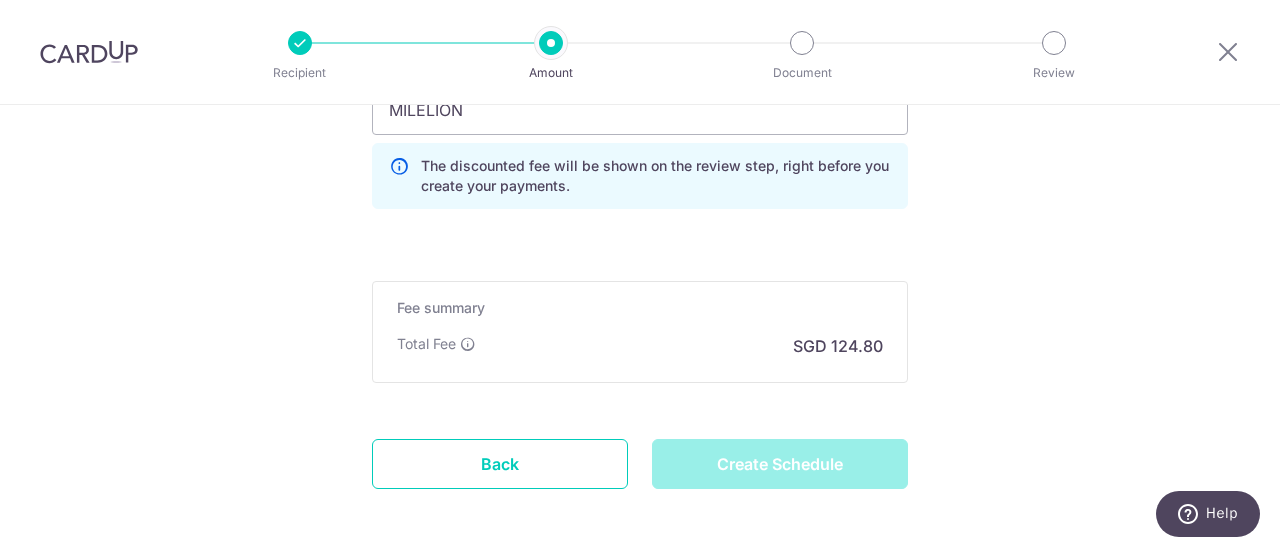 scroll, scrollTop: 1529, scrollLeft: 0, axis: vertical 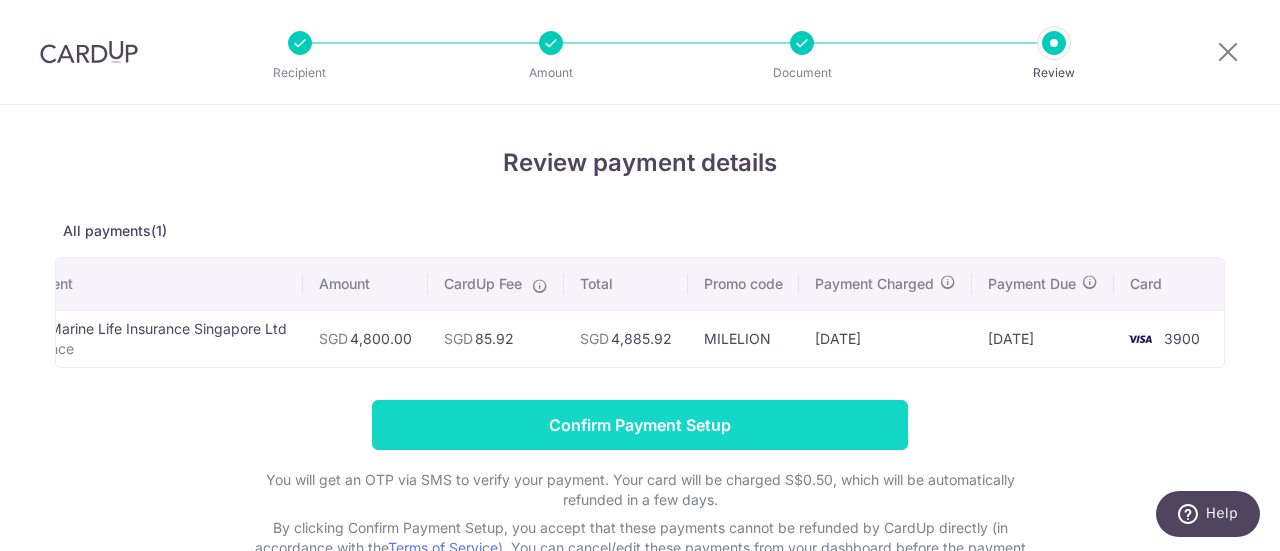 click on "Confirm Payment Setup" at bounding box center [640, 425] 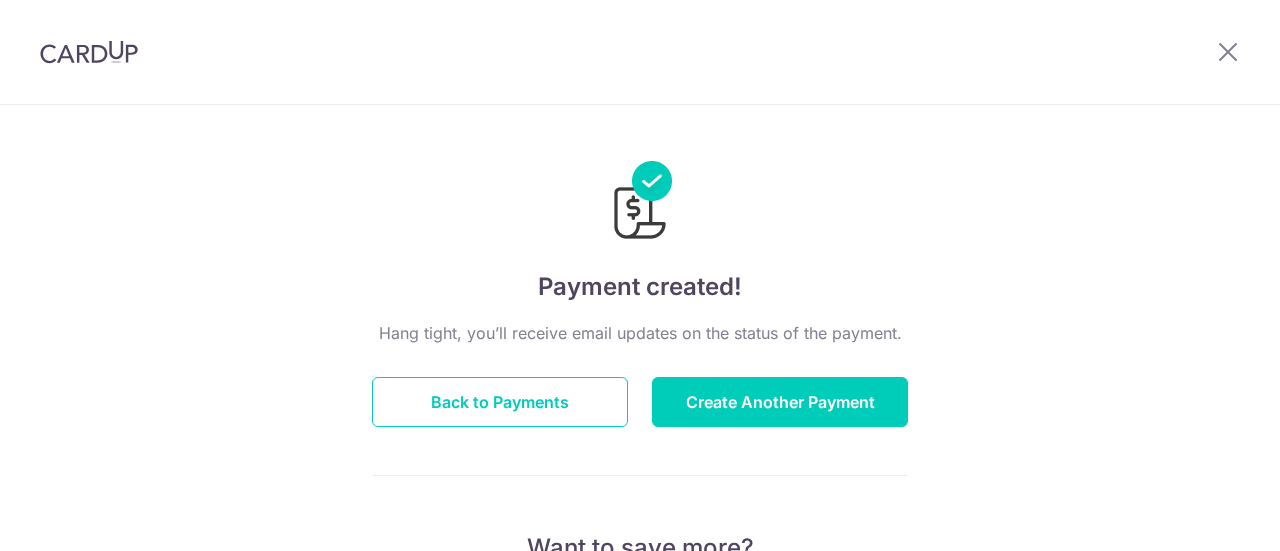 scroll, scrollTop: 0, scrollLeft: 0, axis: both 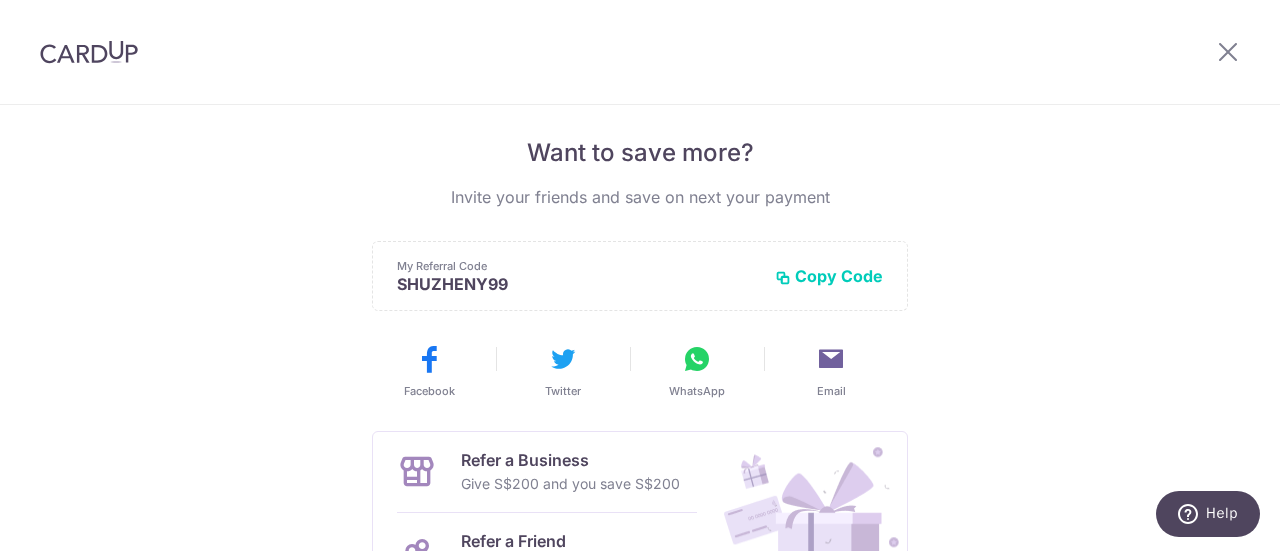 click on "Payment created!
Hang tight, you’ll receive email updates on the status of the payment.
Back to Payments
Create Another Payment
Want to save more?
Invite your friends and save on next your payment
My Referral Code
SHUZHENY99
Copy Code
Copied
Facebook
Twitter
WhatsApp
Email" at bounding box center (640, 244) 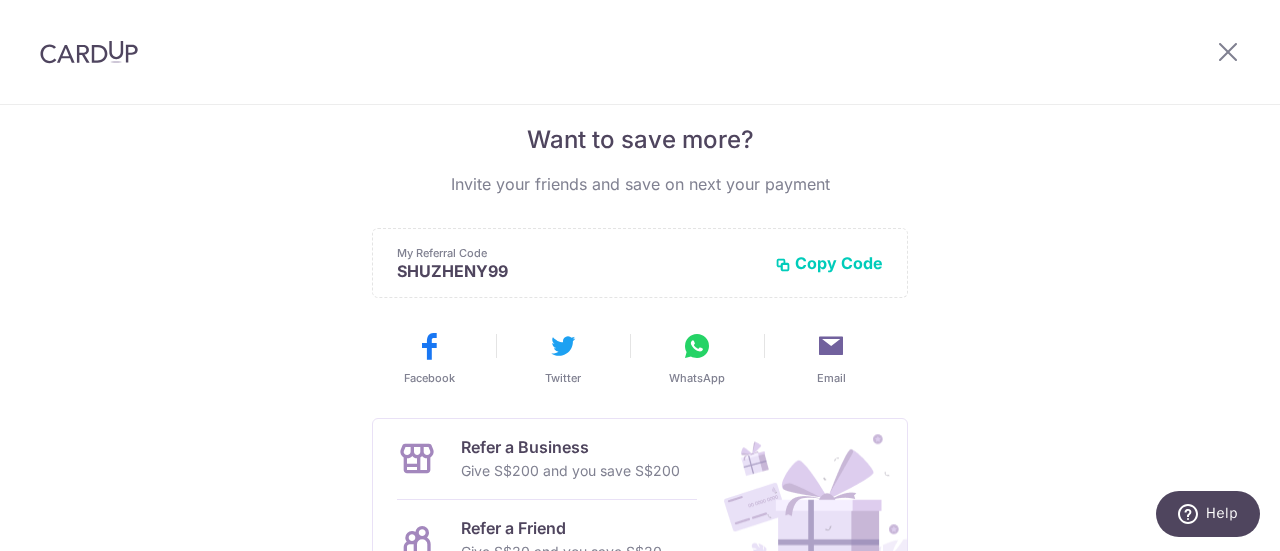 scroll, scrollTop: 0, scrollLeft: 0, axis: both 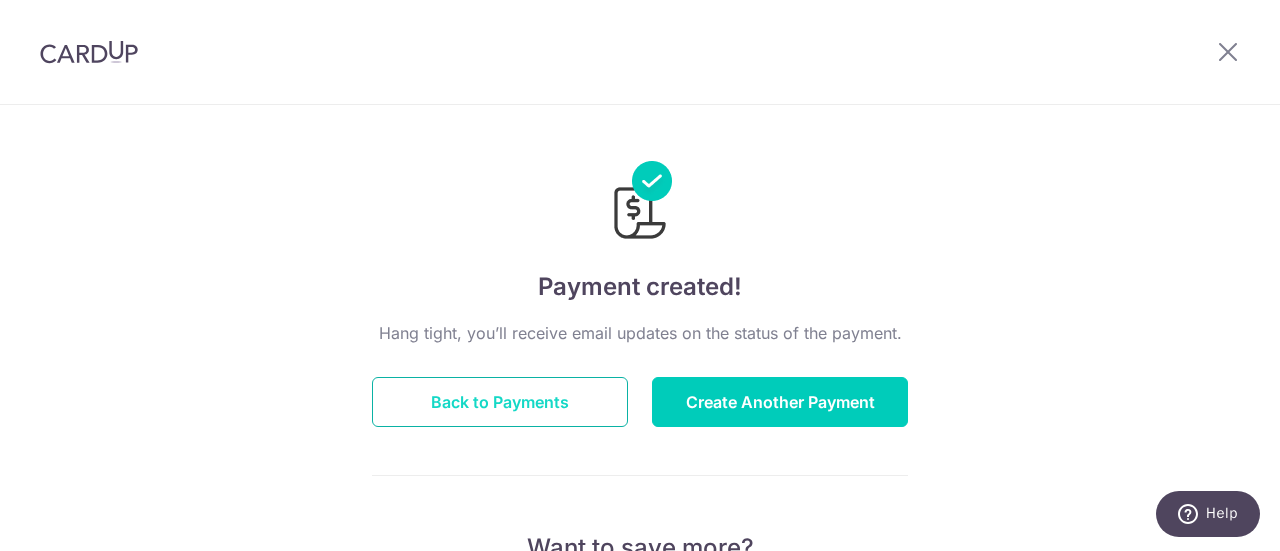 click on "Back to Payments" at bounding box center (500, 402) 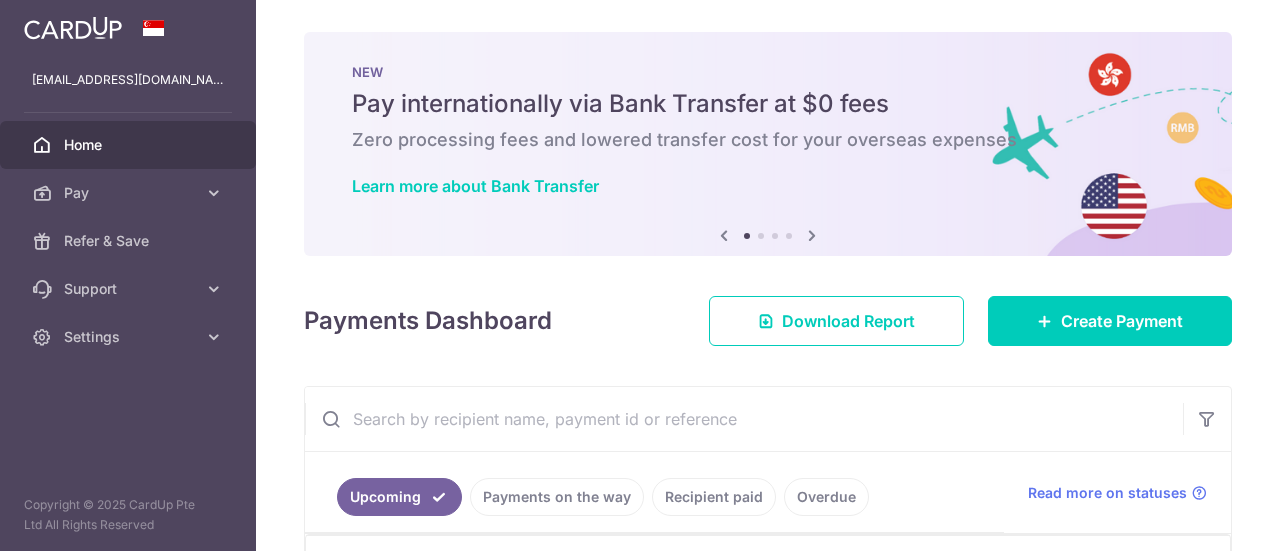 scroll, scrollTop: 0, scrollLeft: 0, axis: both 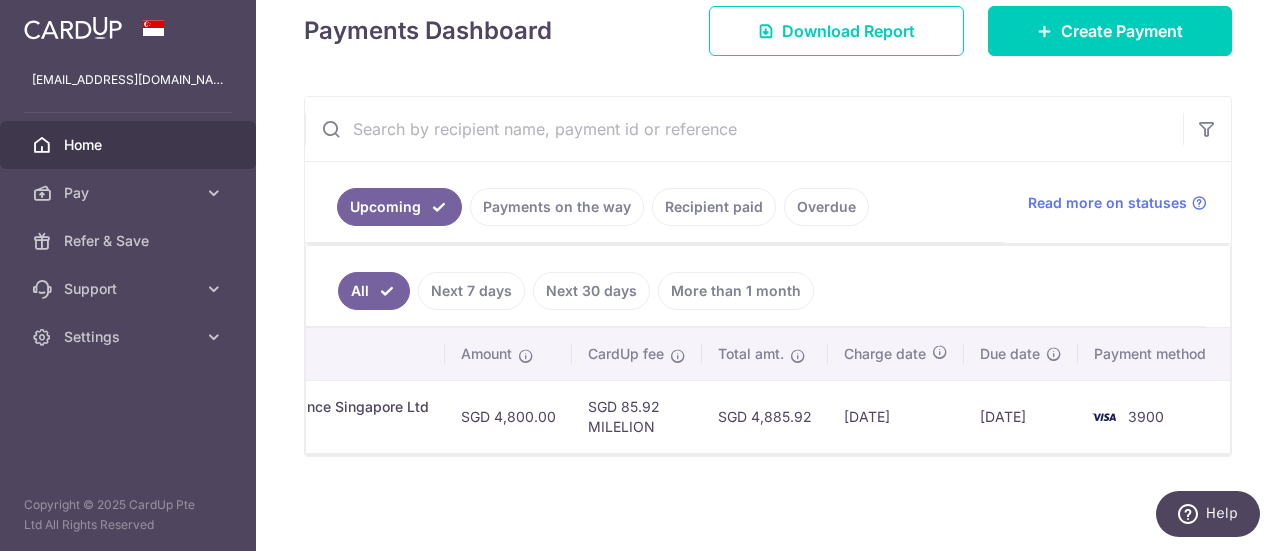 click on "SGD 4,885.92" at bounding box center [765, 416] 